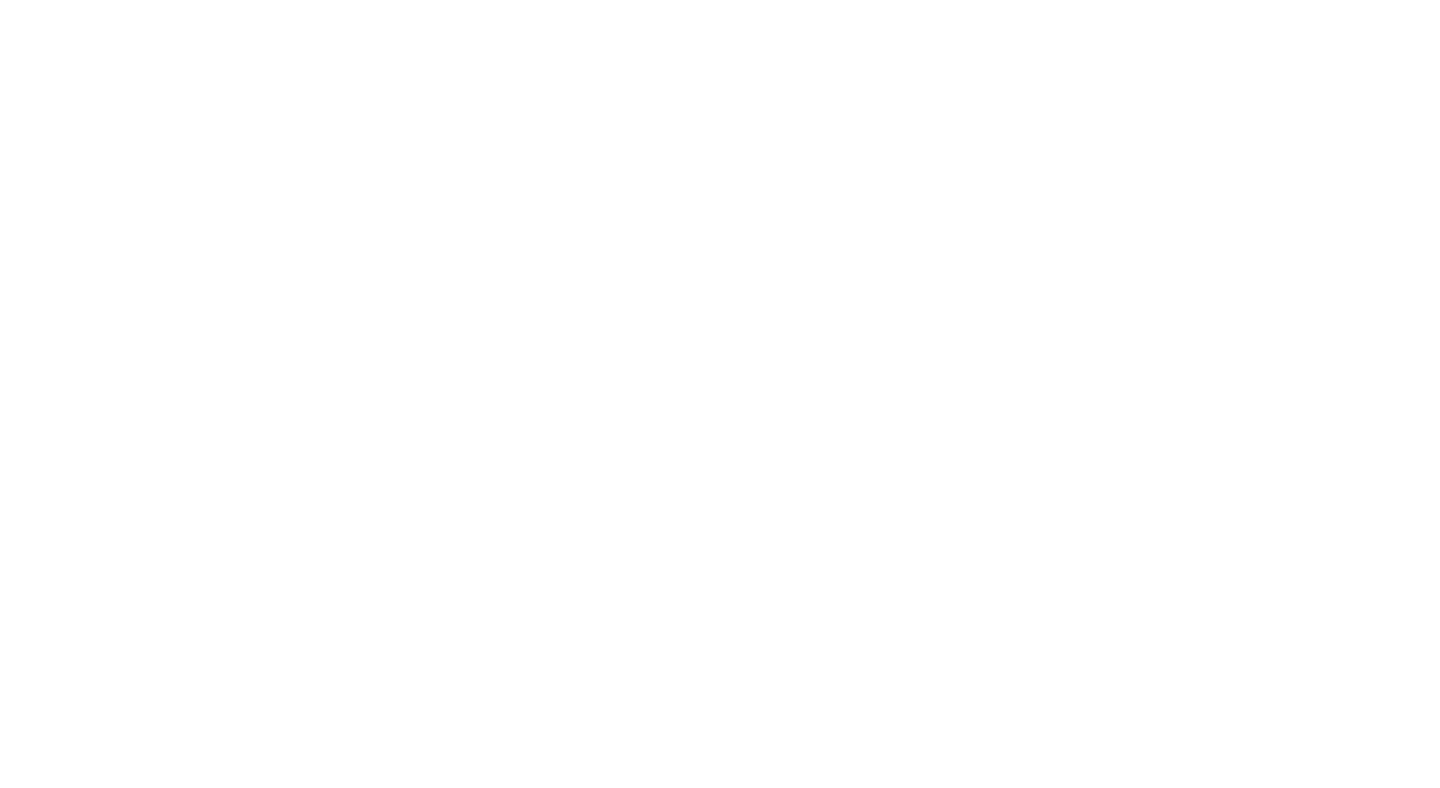 scroll, scrollTop: 0, scrollLeft: 0, axis: both 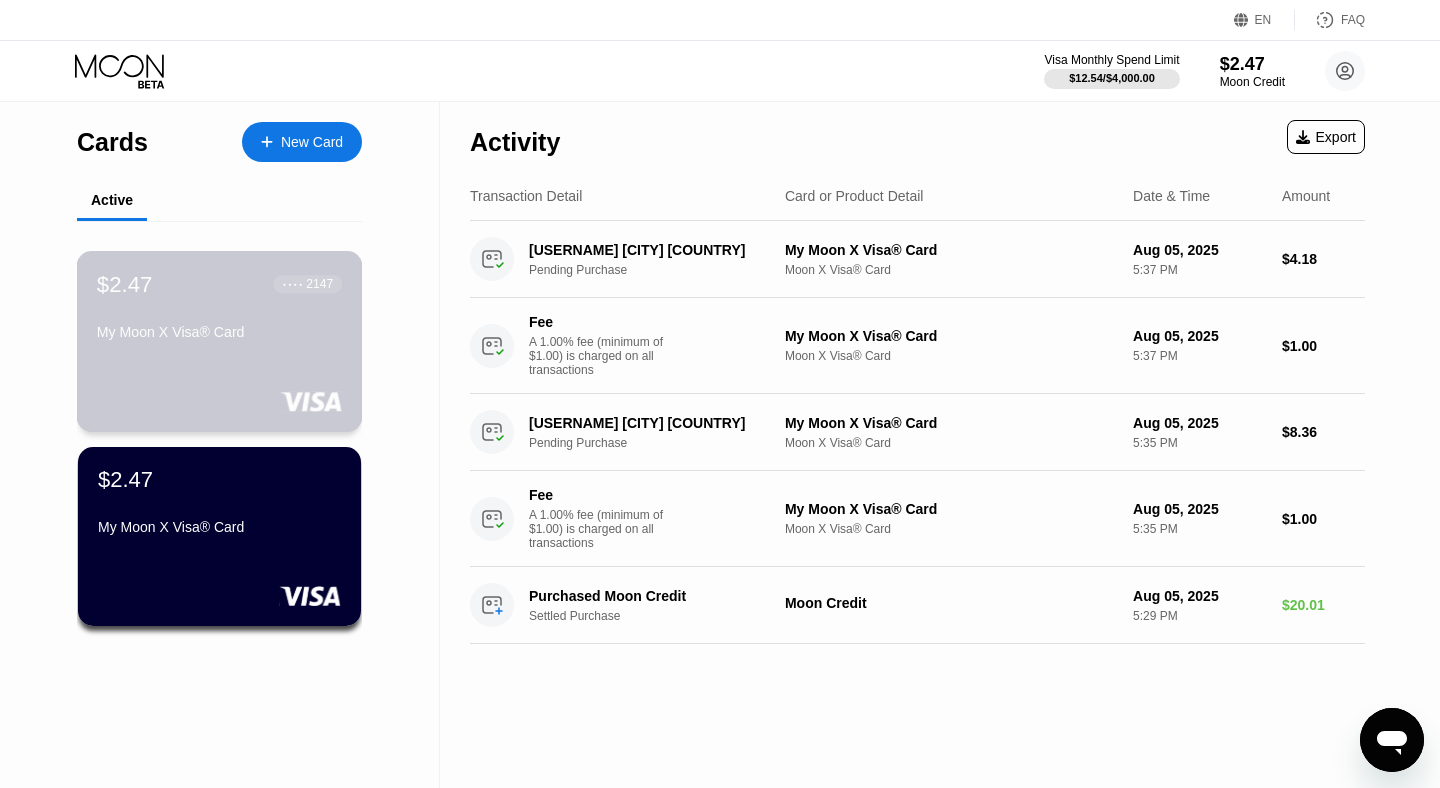 click on "My Moon X Visa® Card" at bounding box center [219, 332] 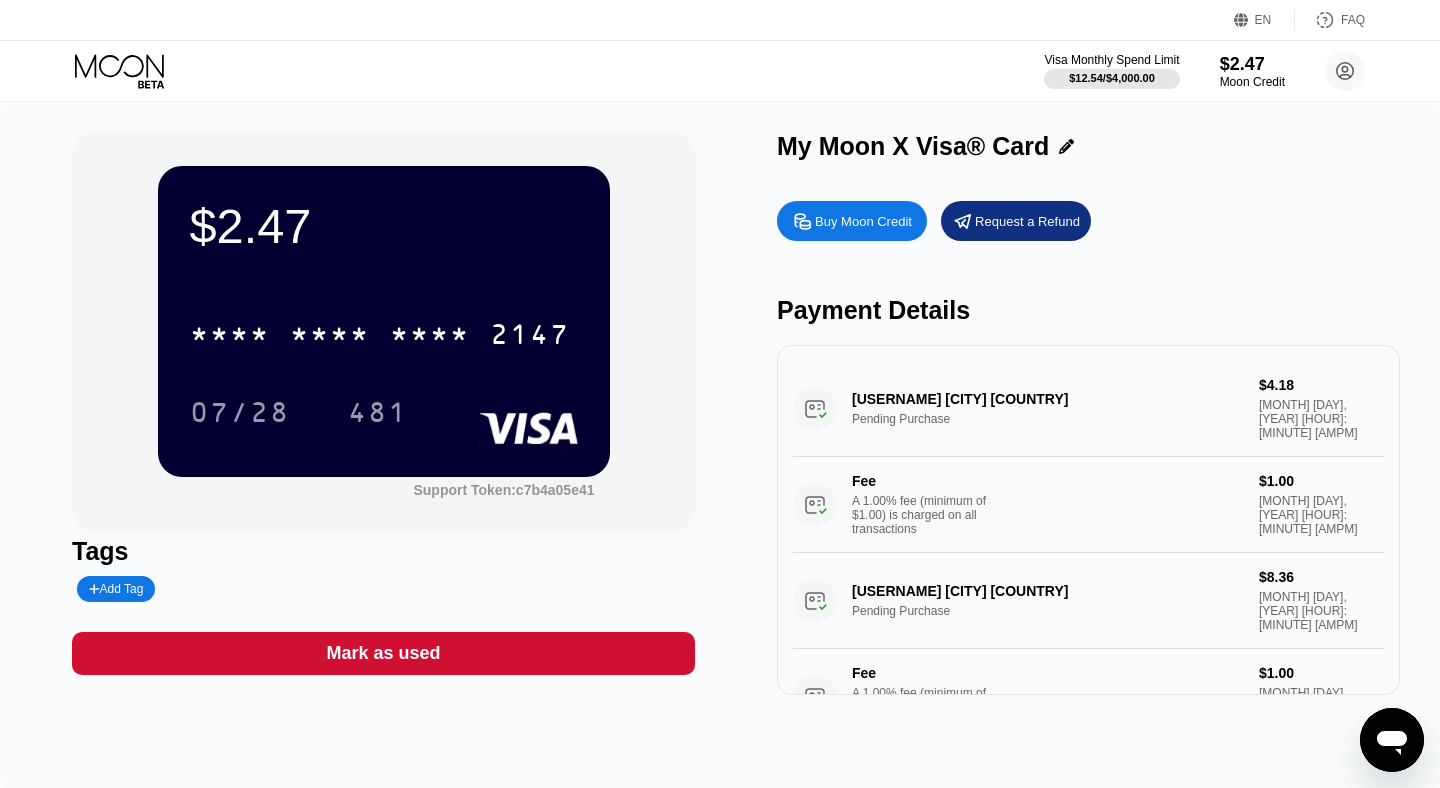 click on "Payment Details" at bounding box center [1088, 310] 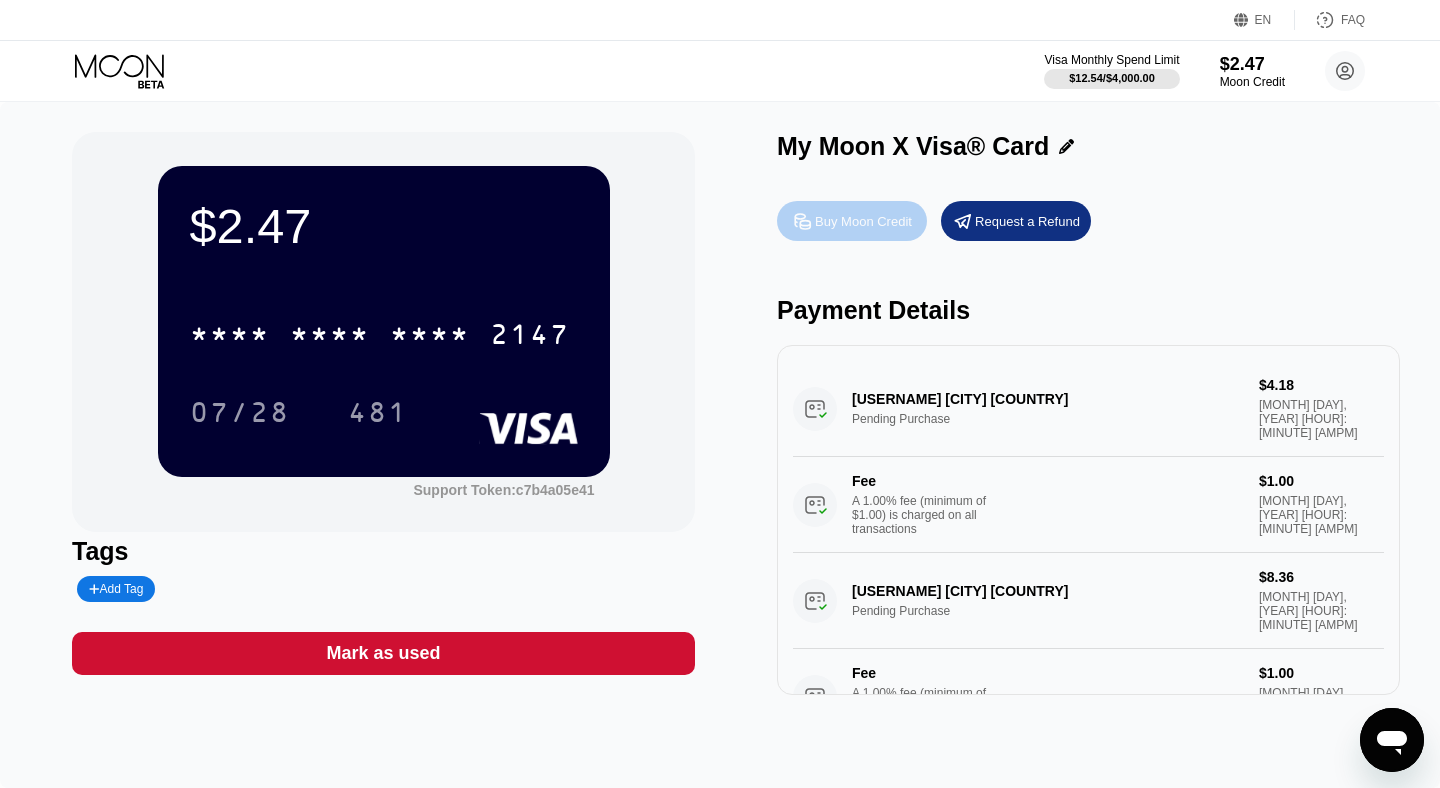 click on "Buy Moon Credit" at bounding box center [852, 221] 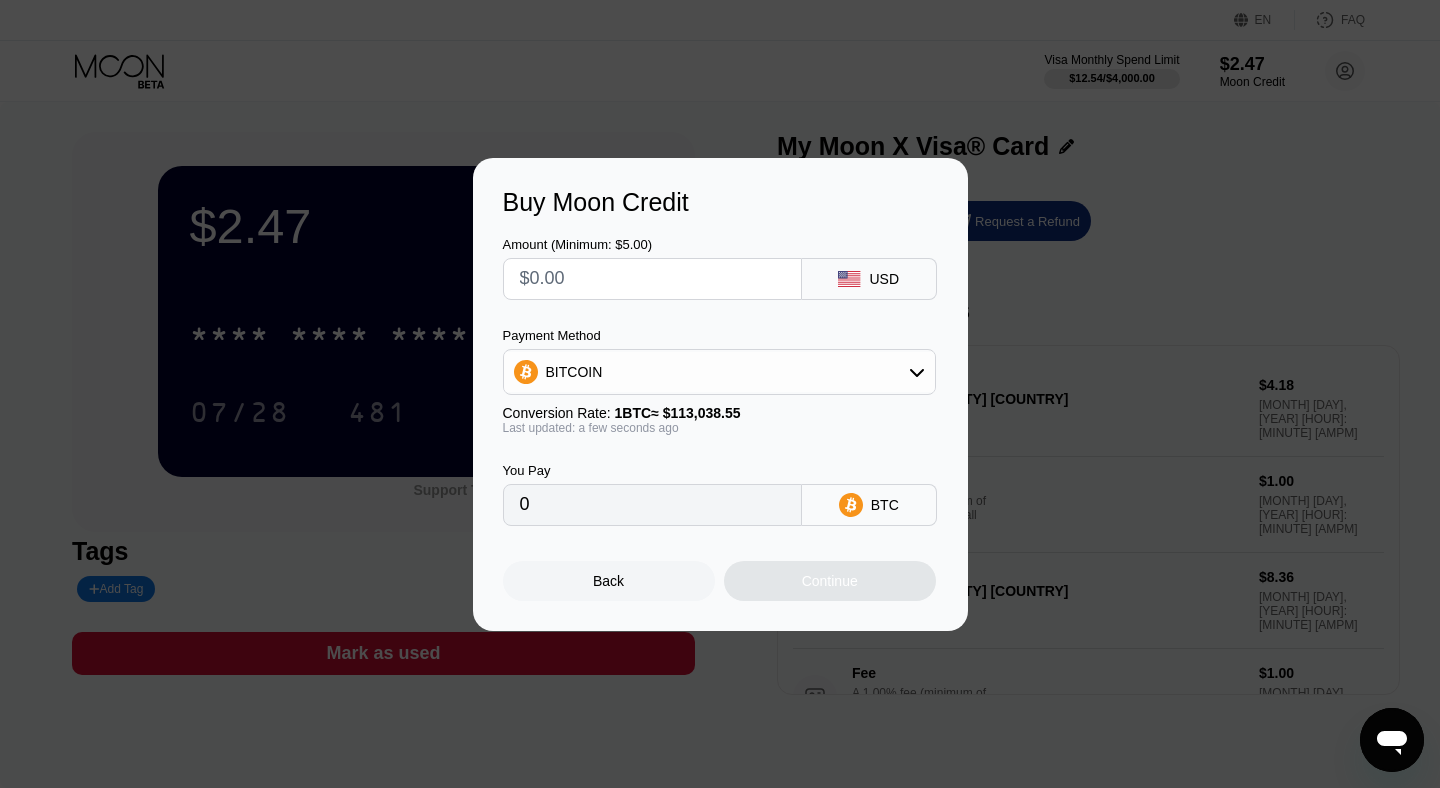 click at bounding box center (652, 279) 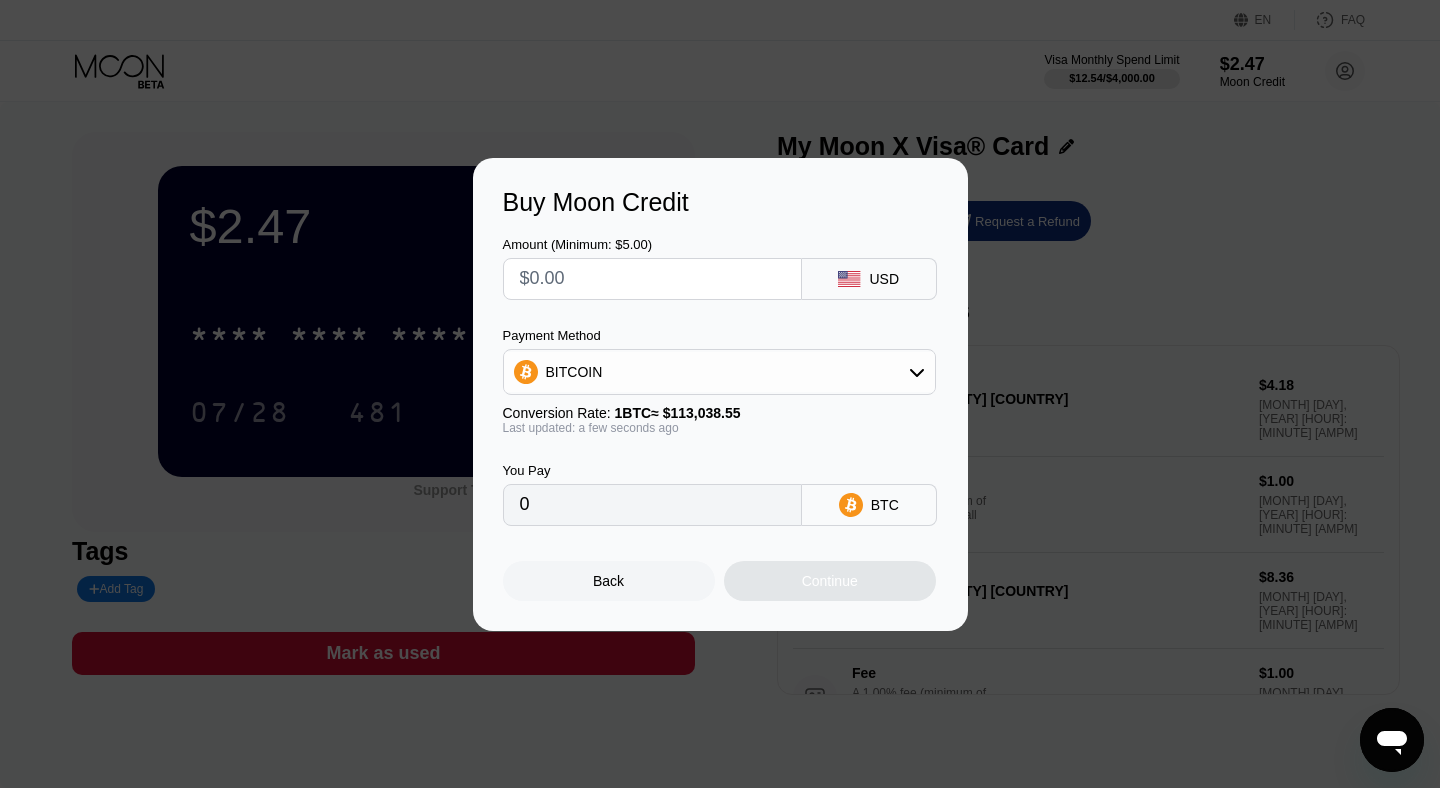 type on "$4" 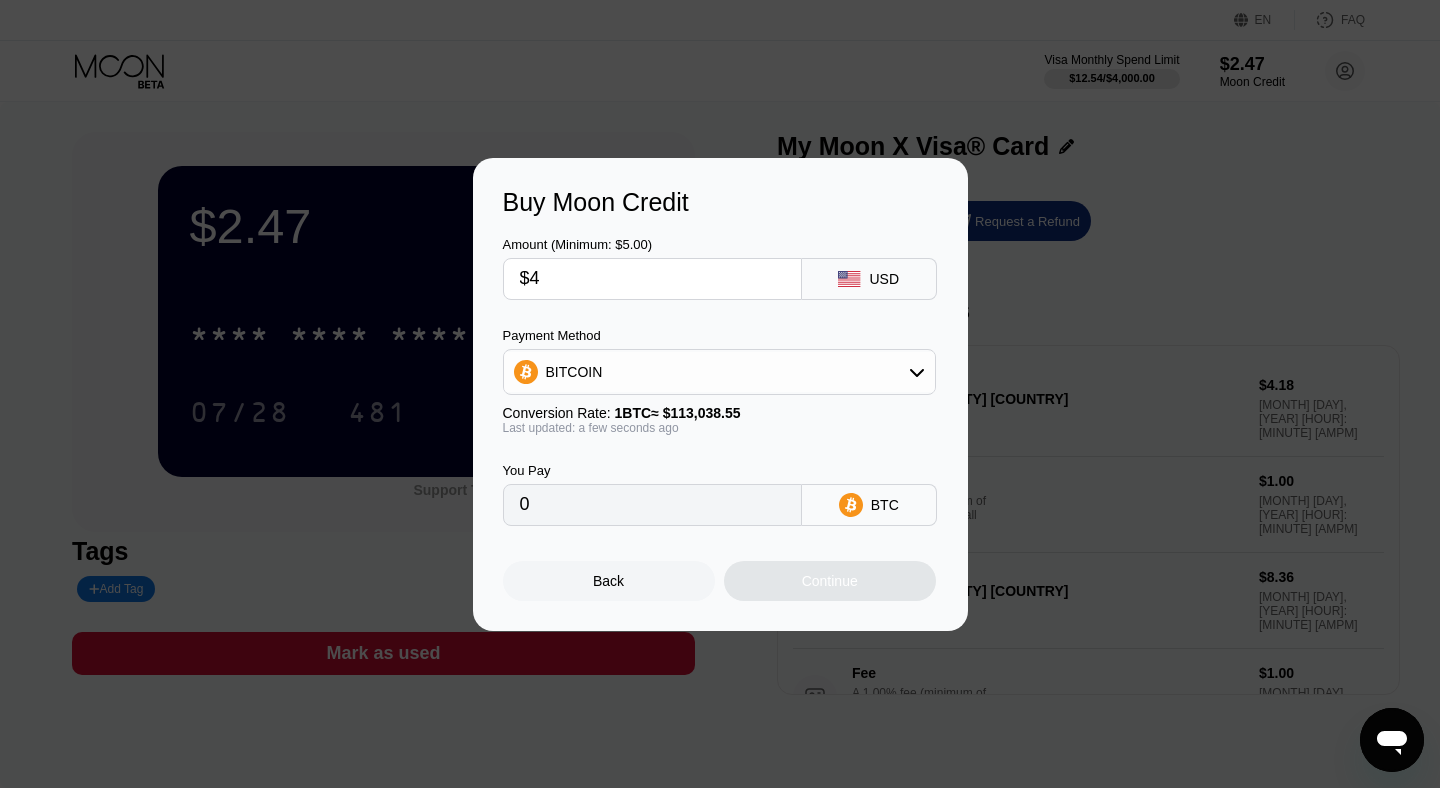 type on "0.00003539" 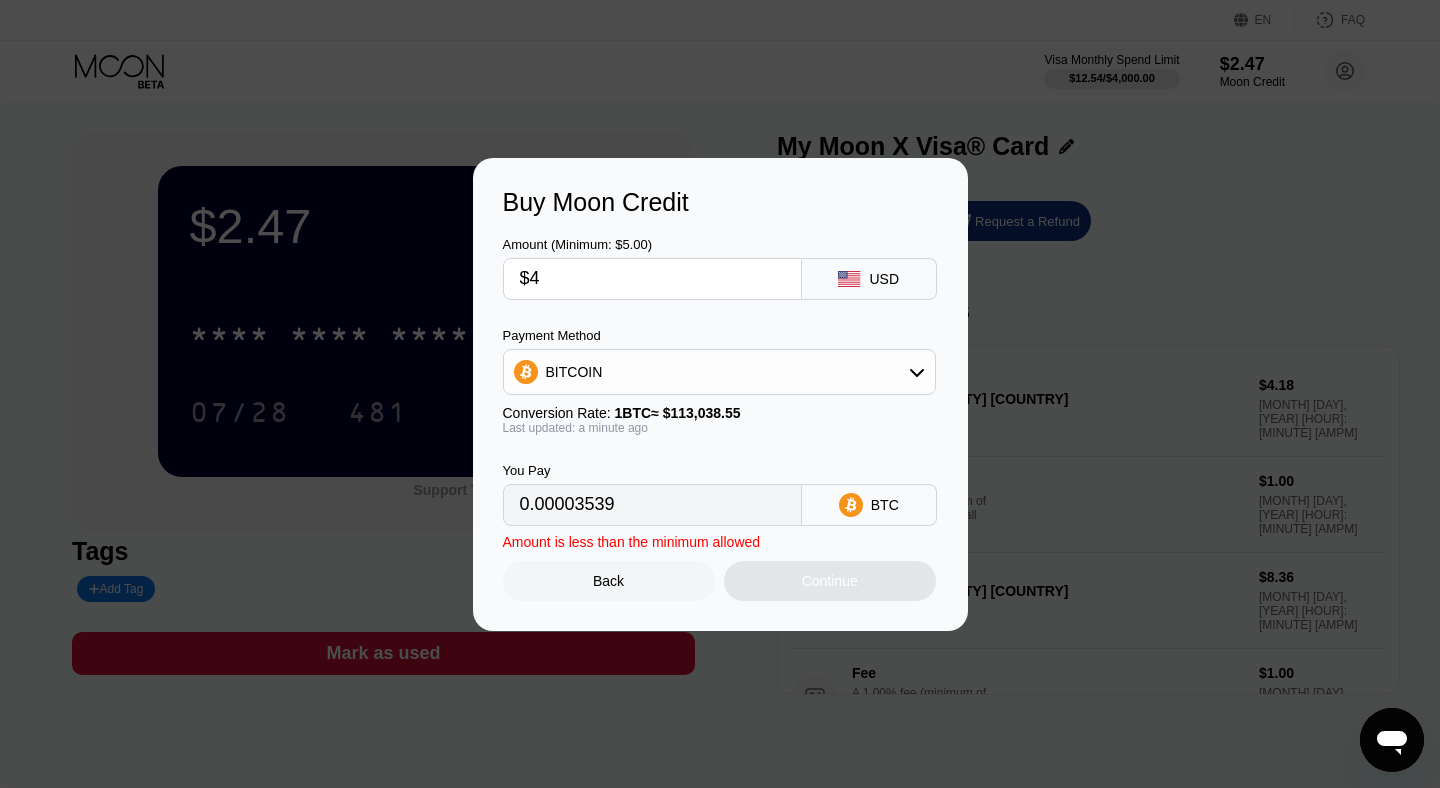 type on "$45" 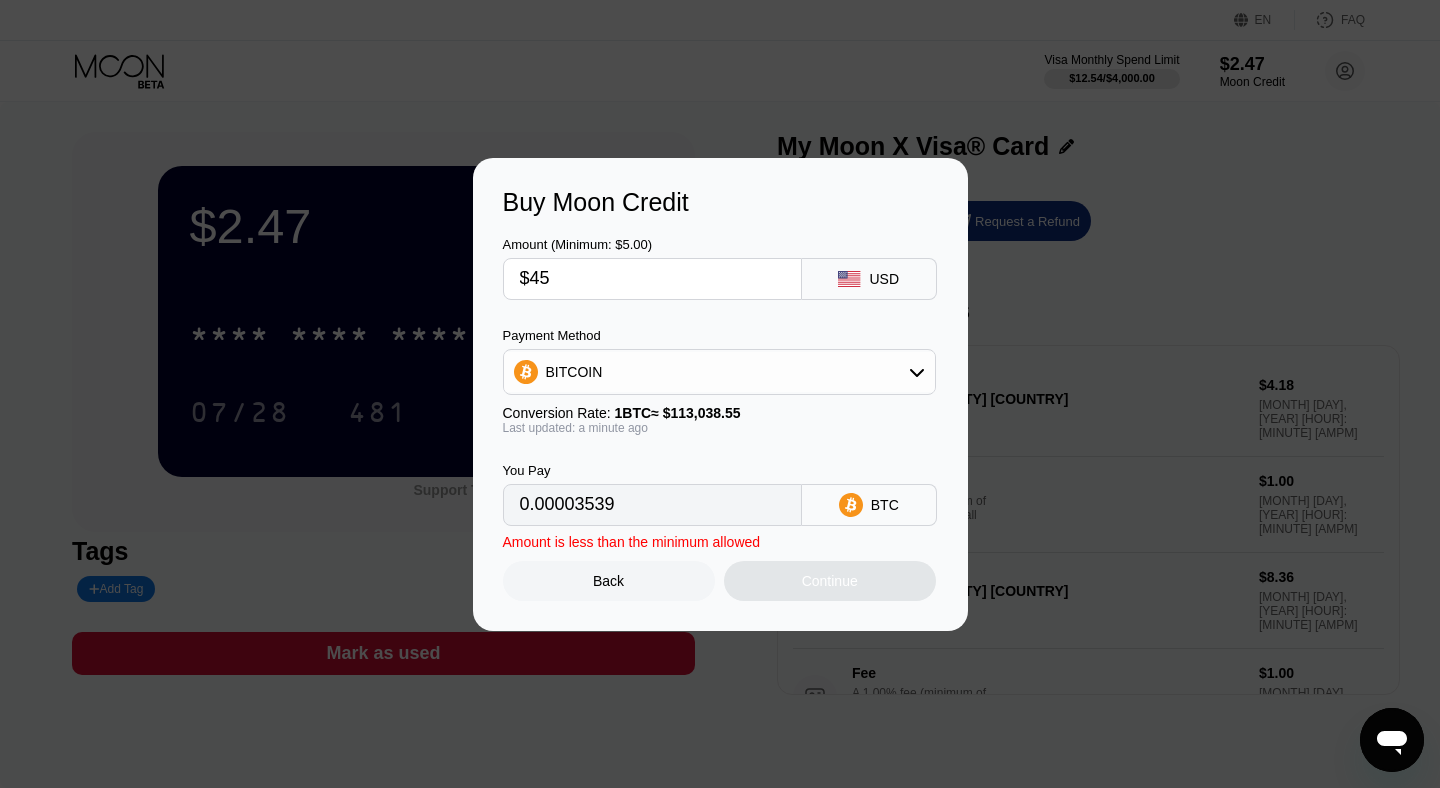 type on "0.00039810" 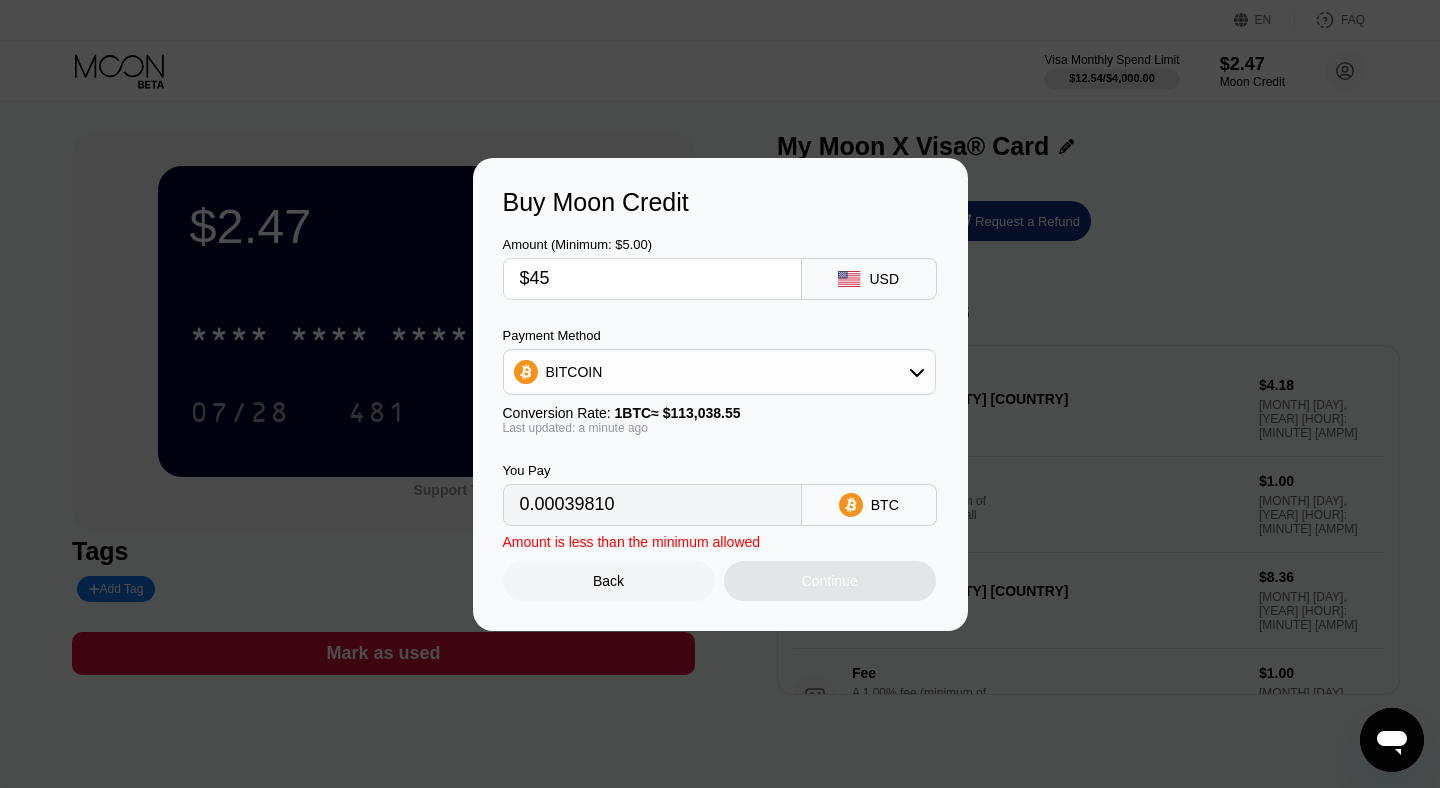 type on "$450" 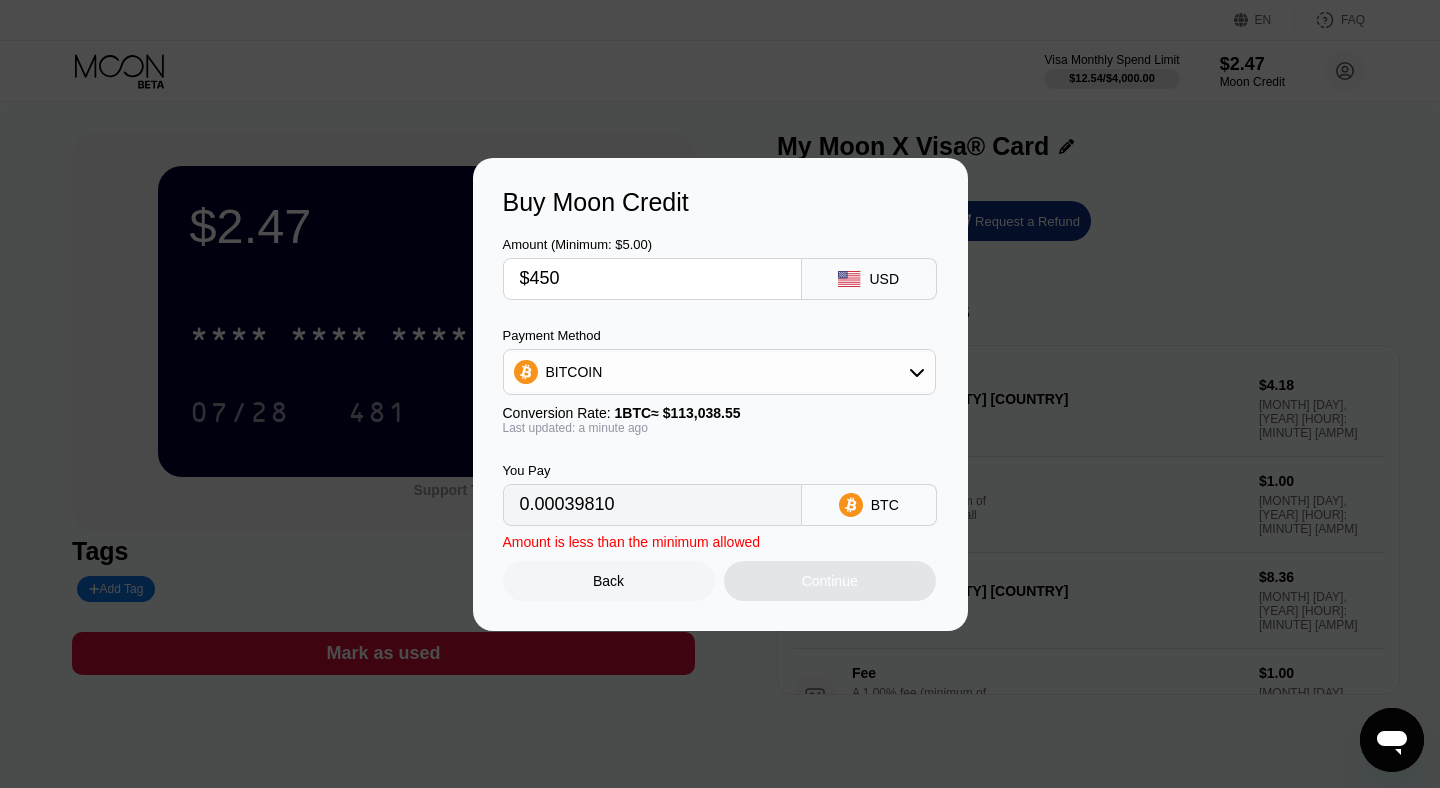 type on "0.00398095" 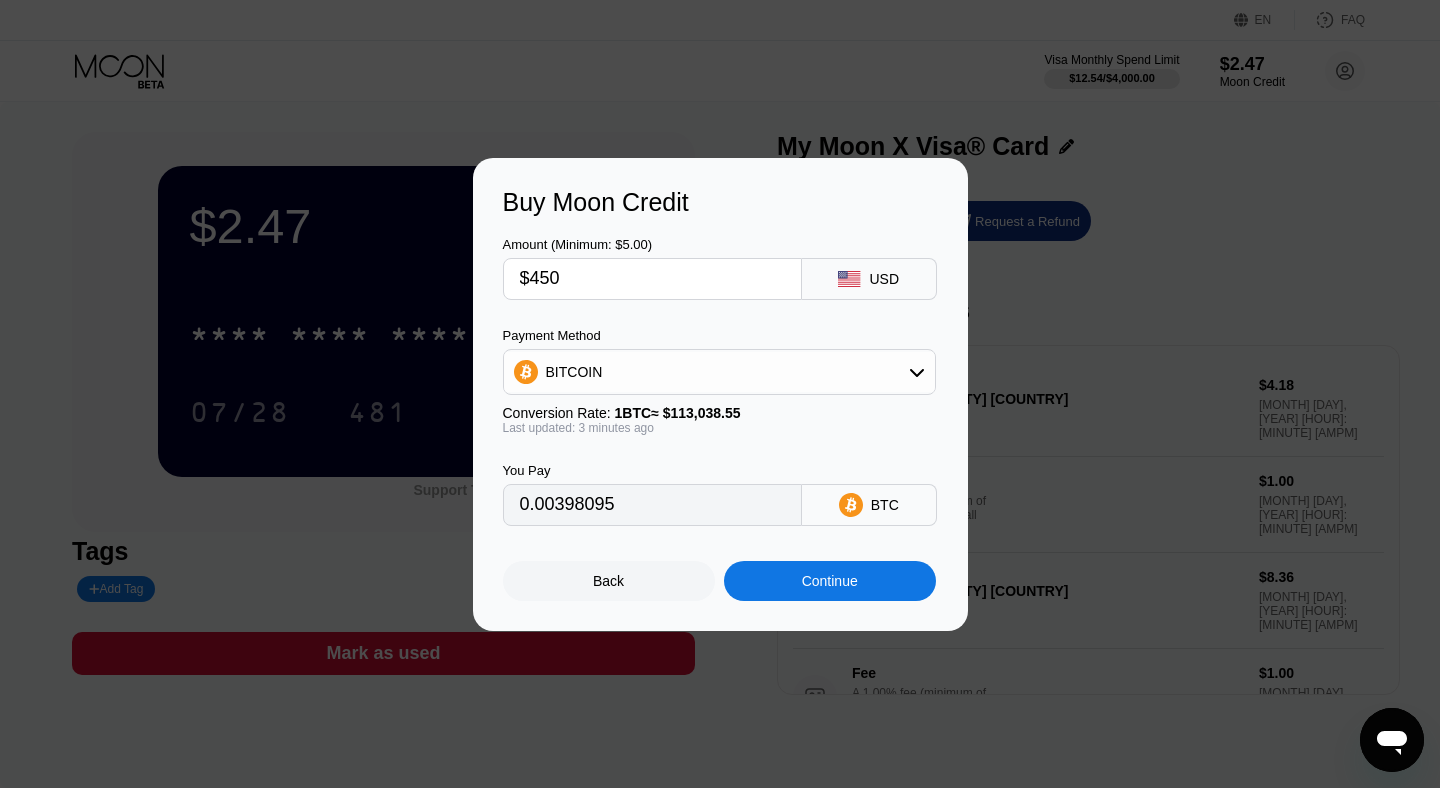 type on "$450" 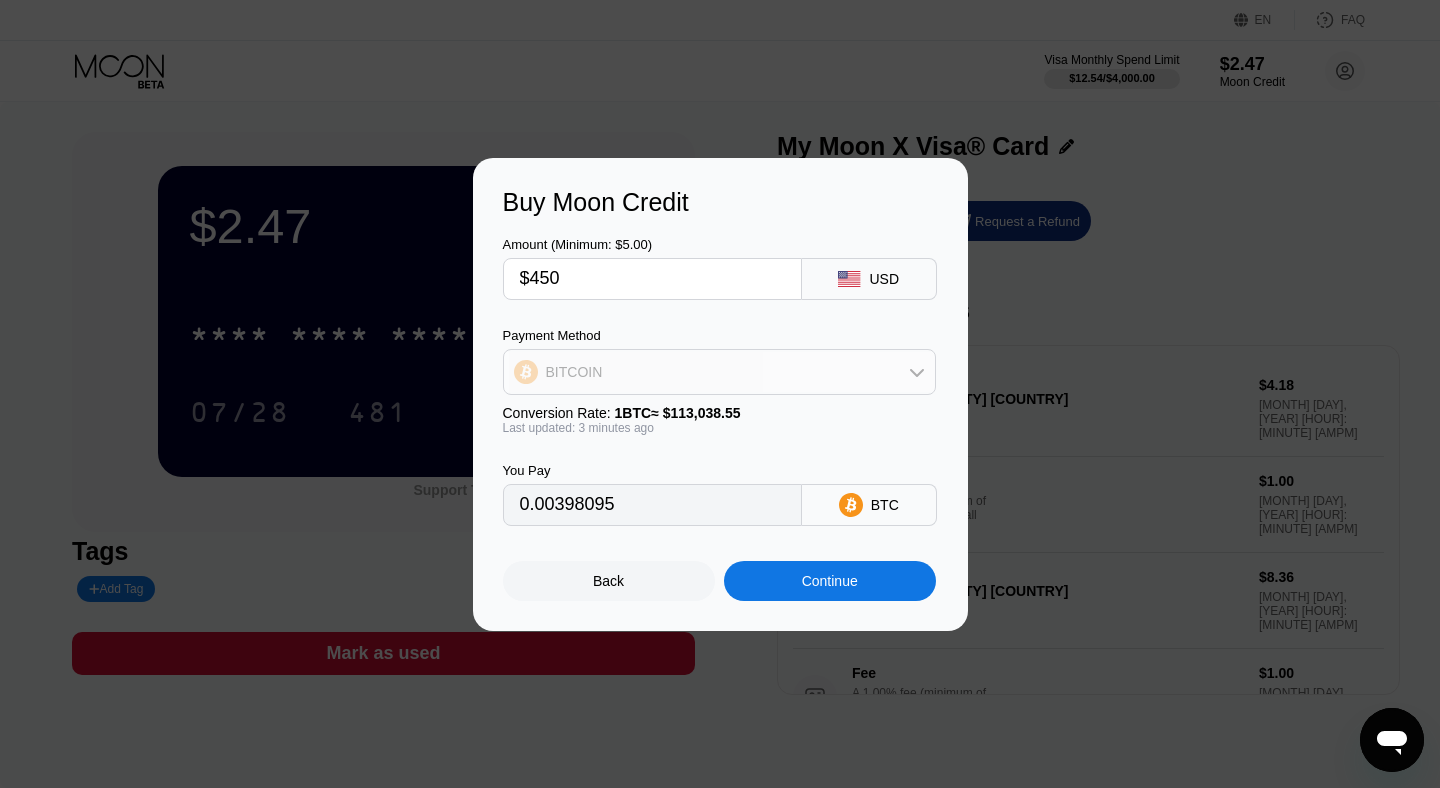 click on "BITCOIN" at bounding box center [719, 372] 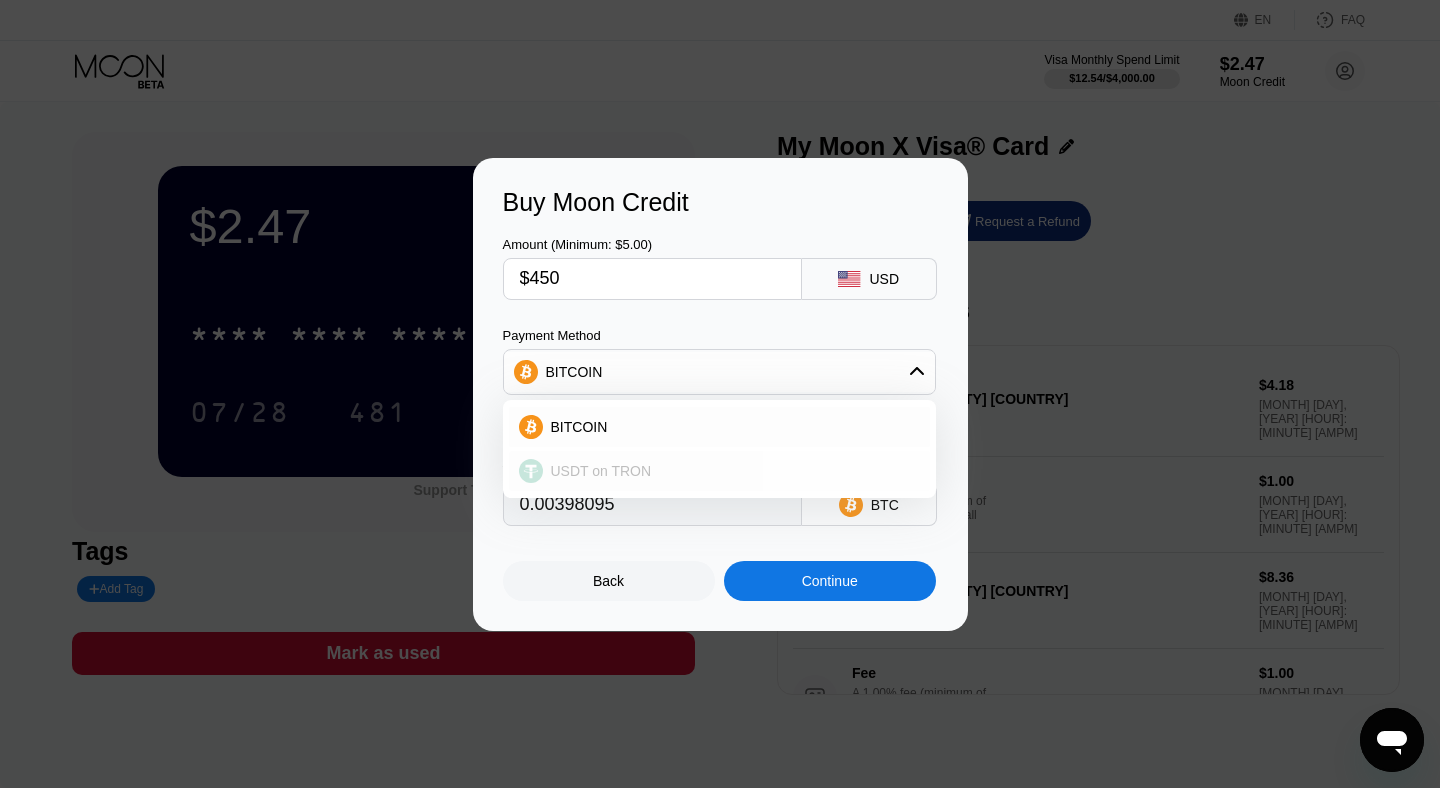 click on "USDT on TRON" at bounding box center (731, 471) 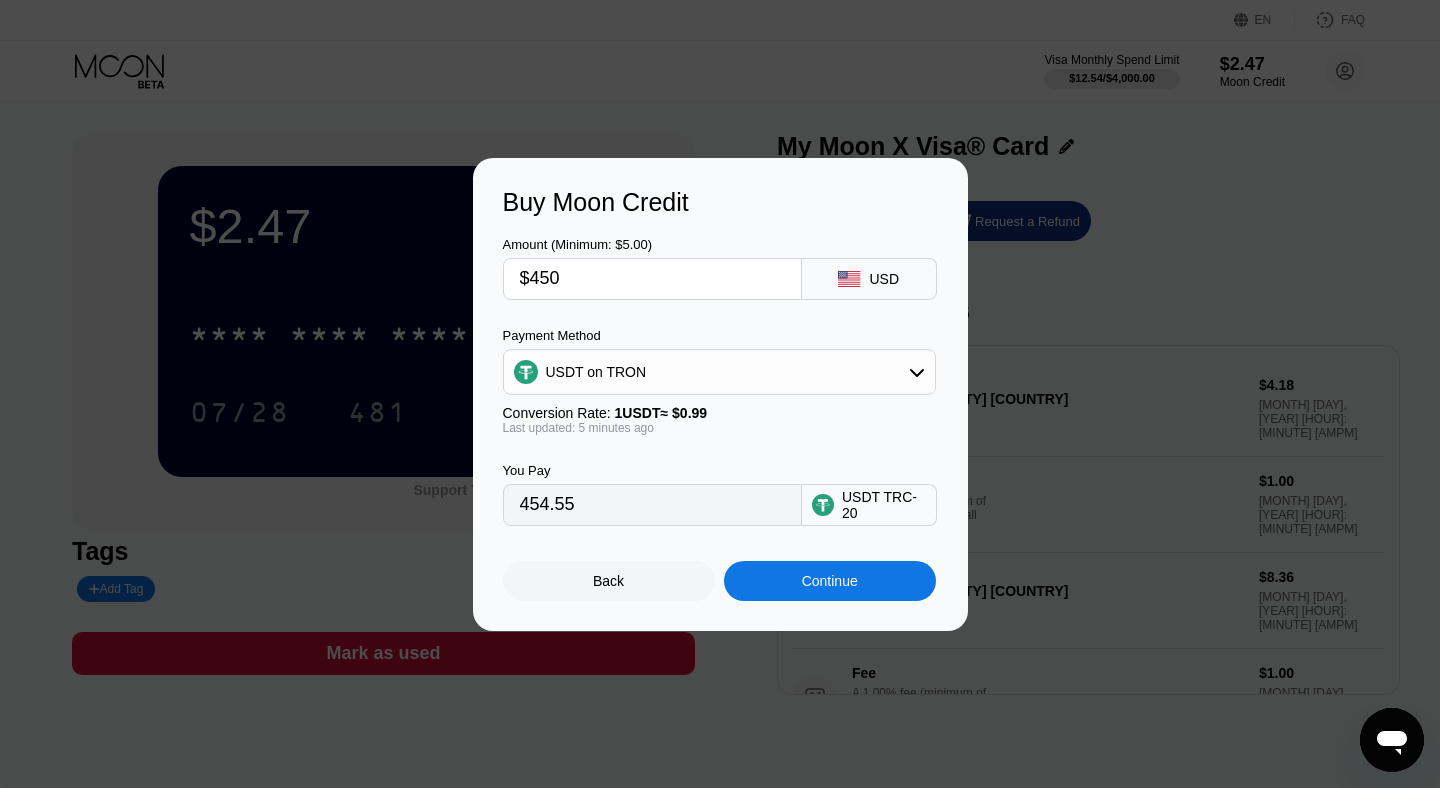 click on "$450" at bounding box center (652, 279) 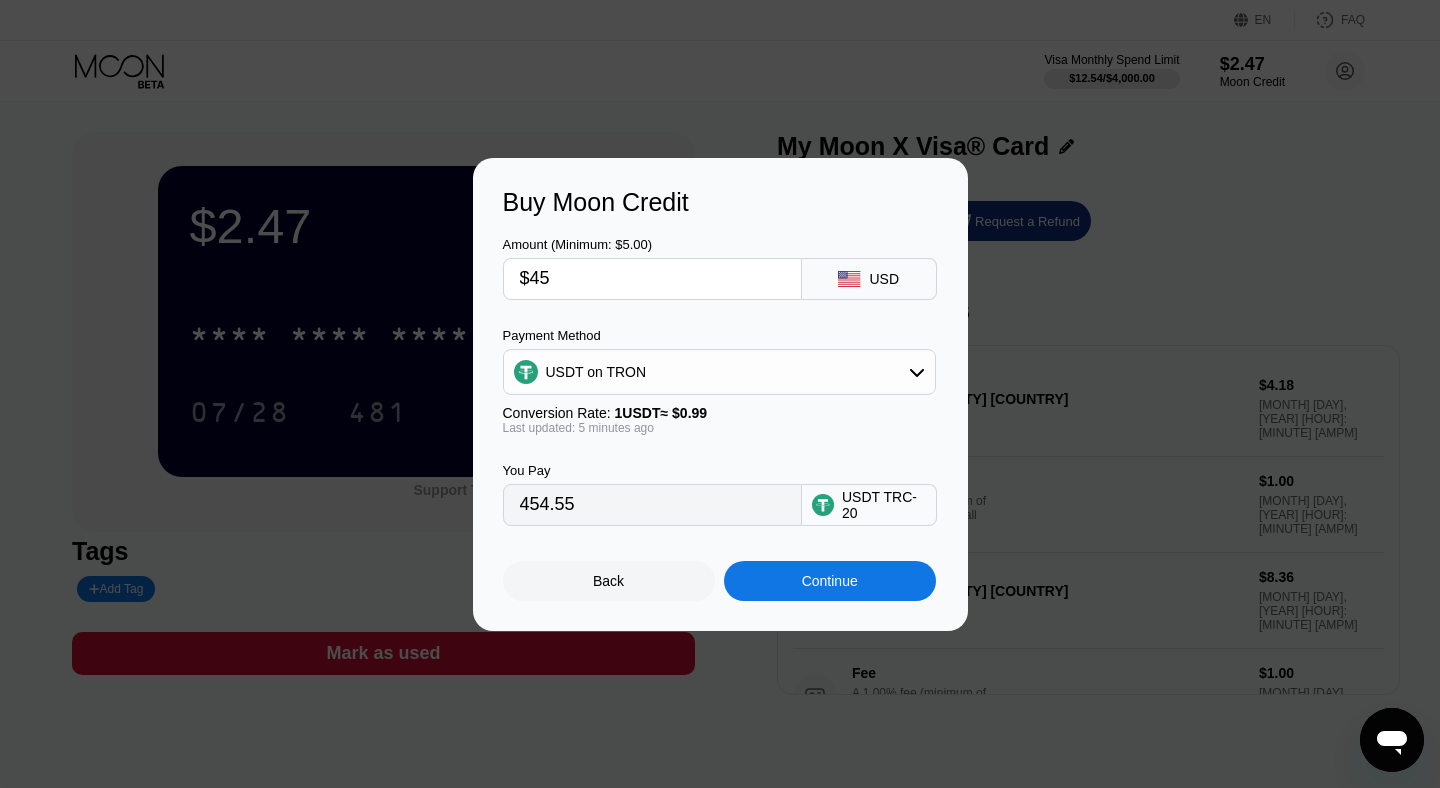 type on "45.45" 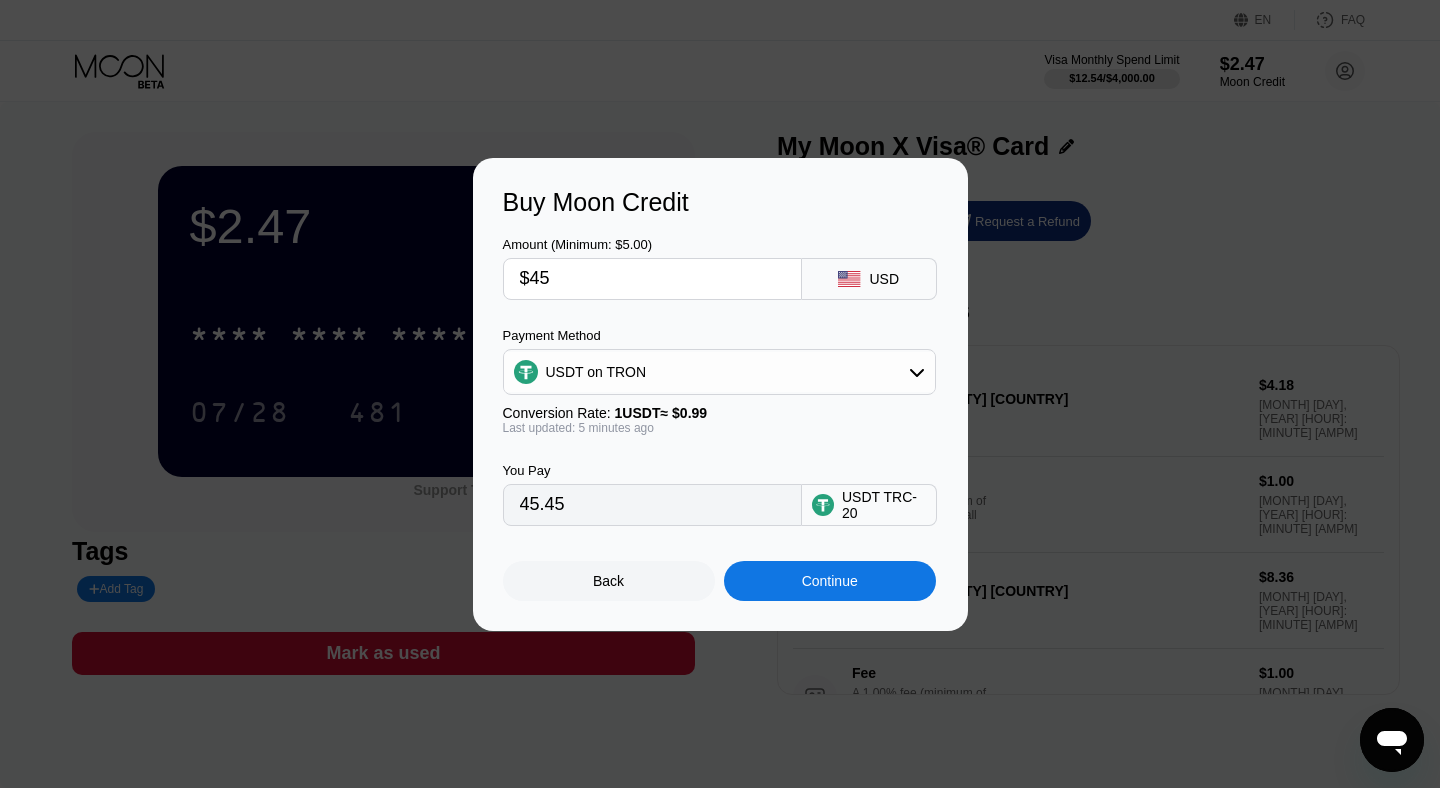 type on "$4" 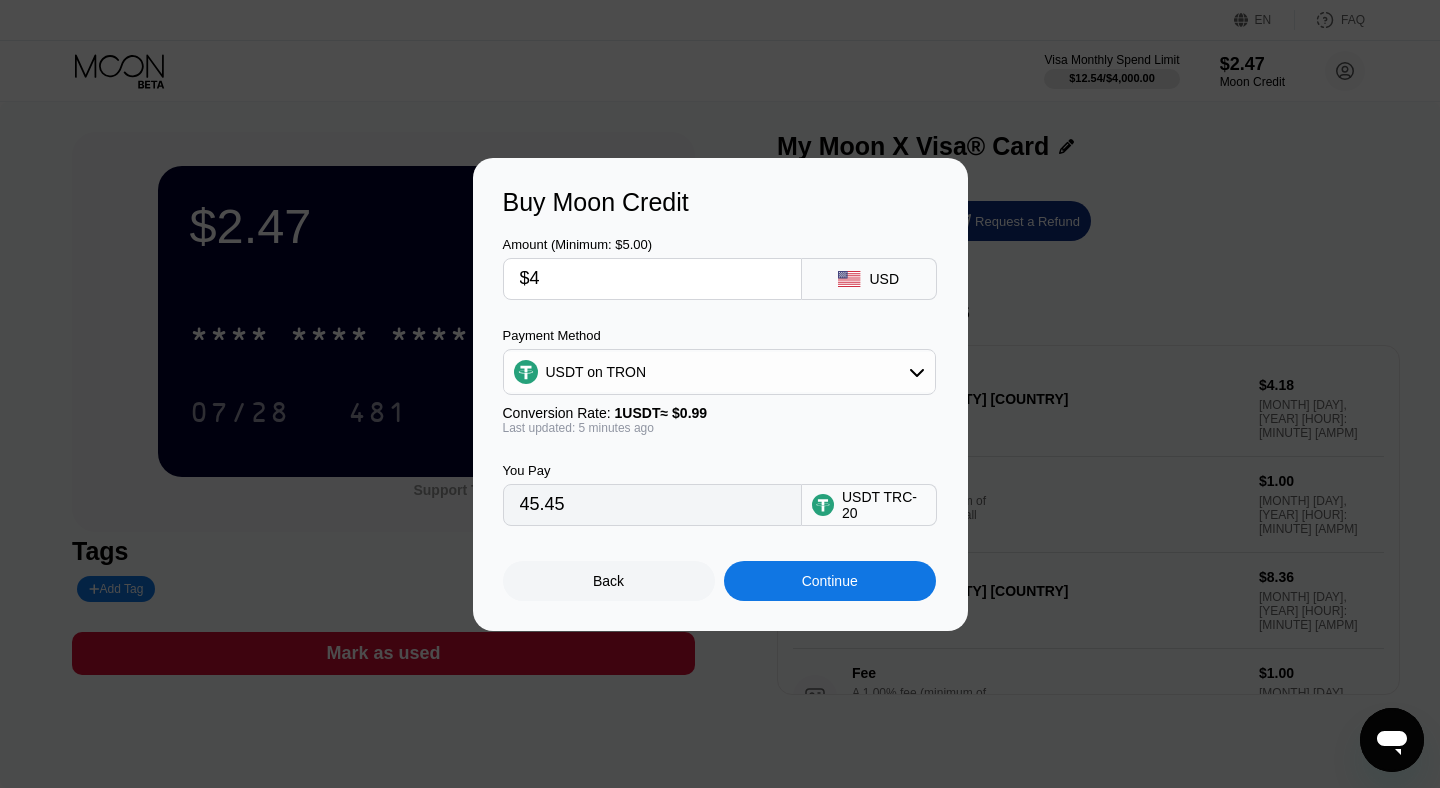 type on "4.04" 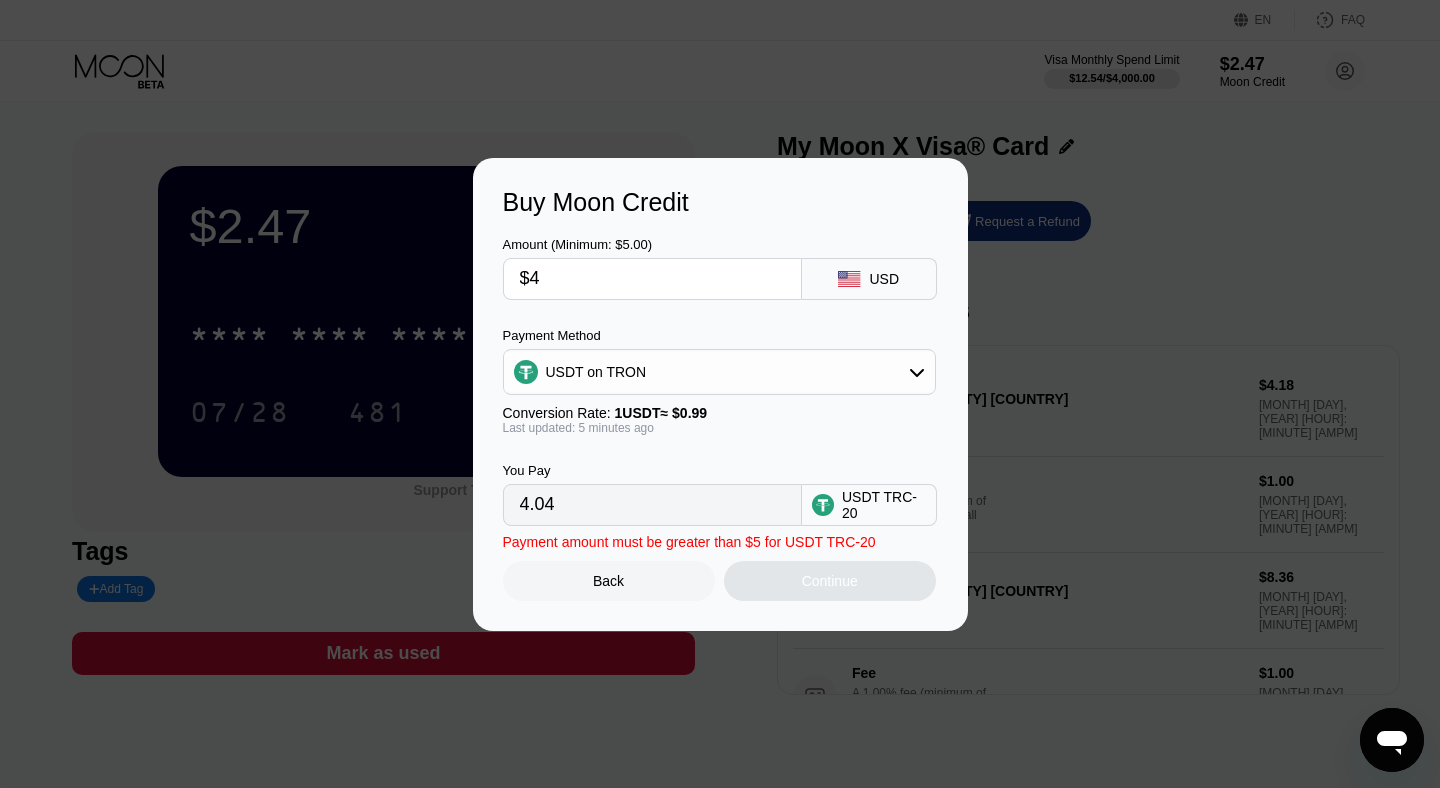 type on "$44" 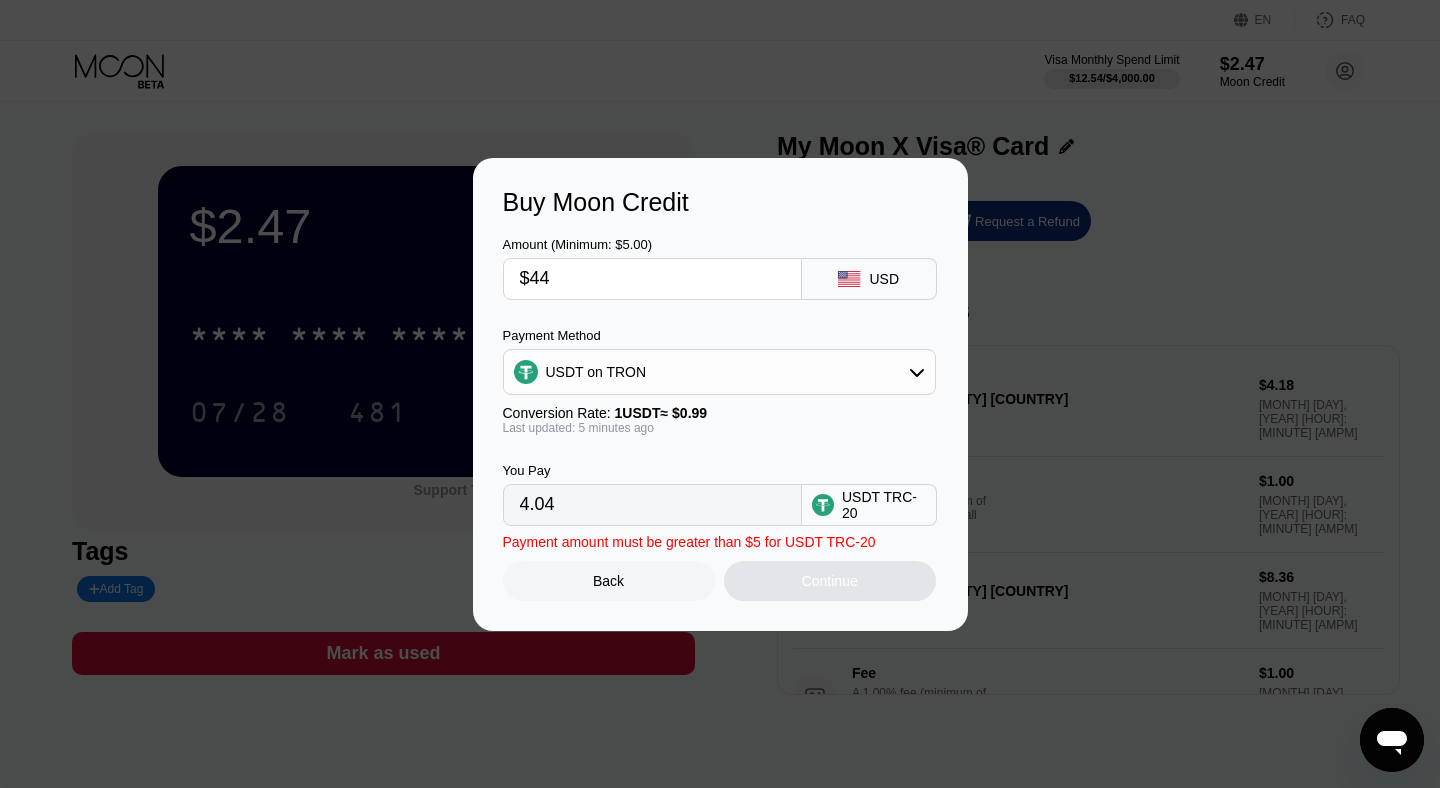 type on "44.44" 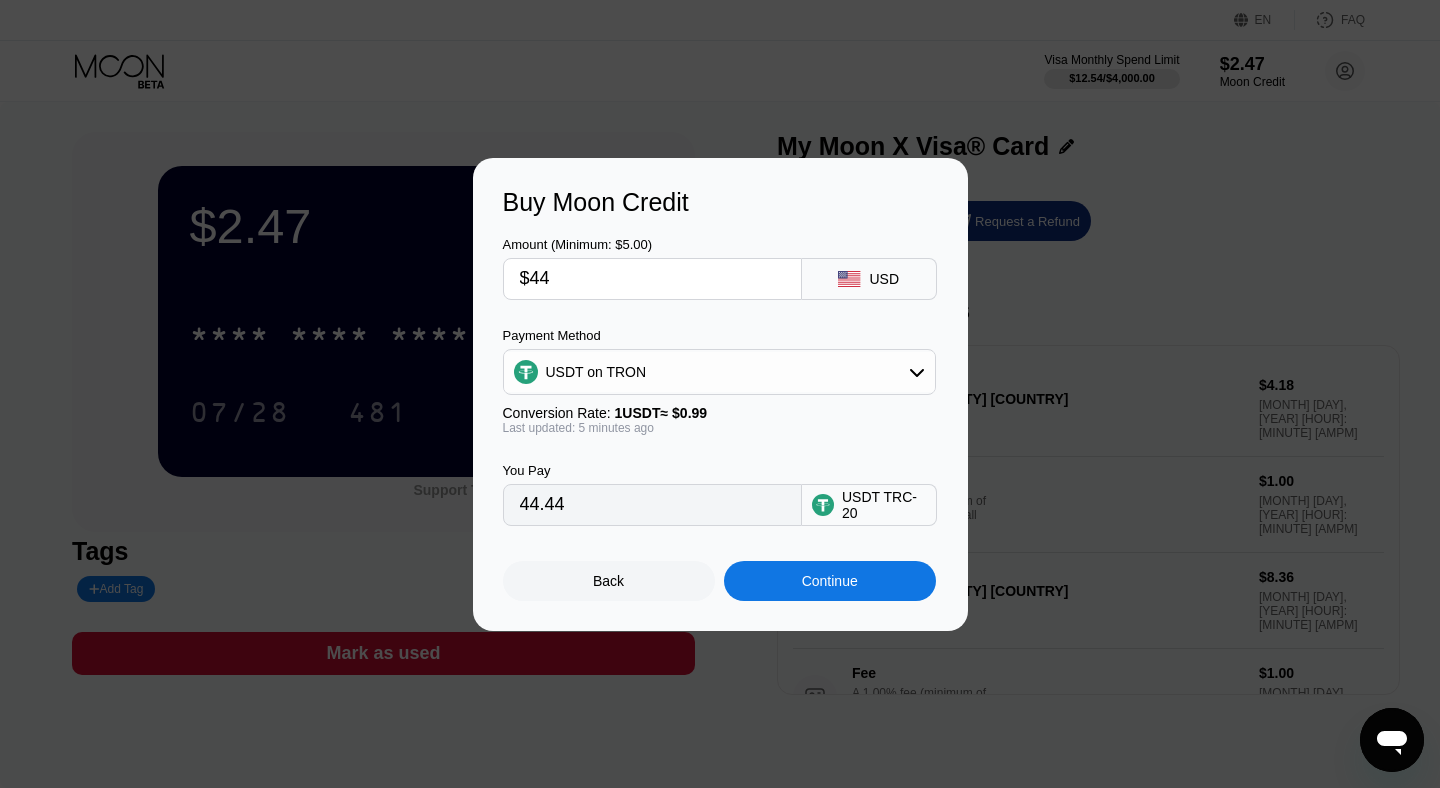 type on "$445" 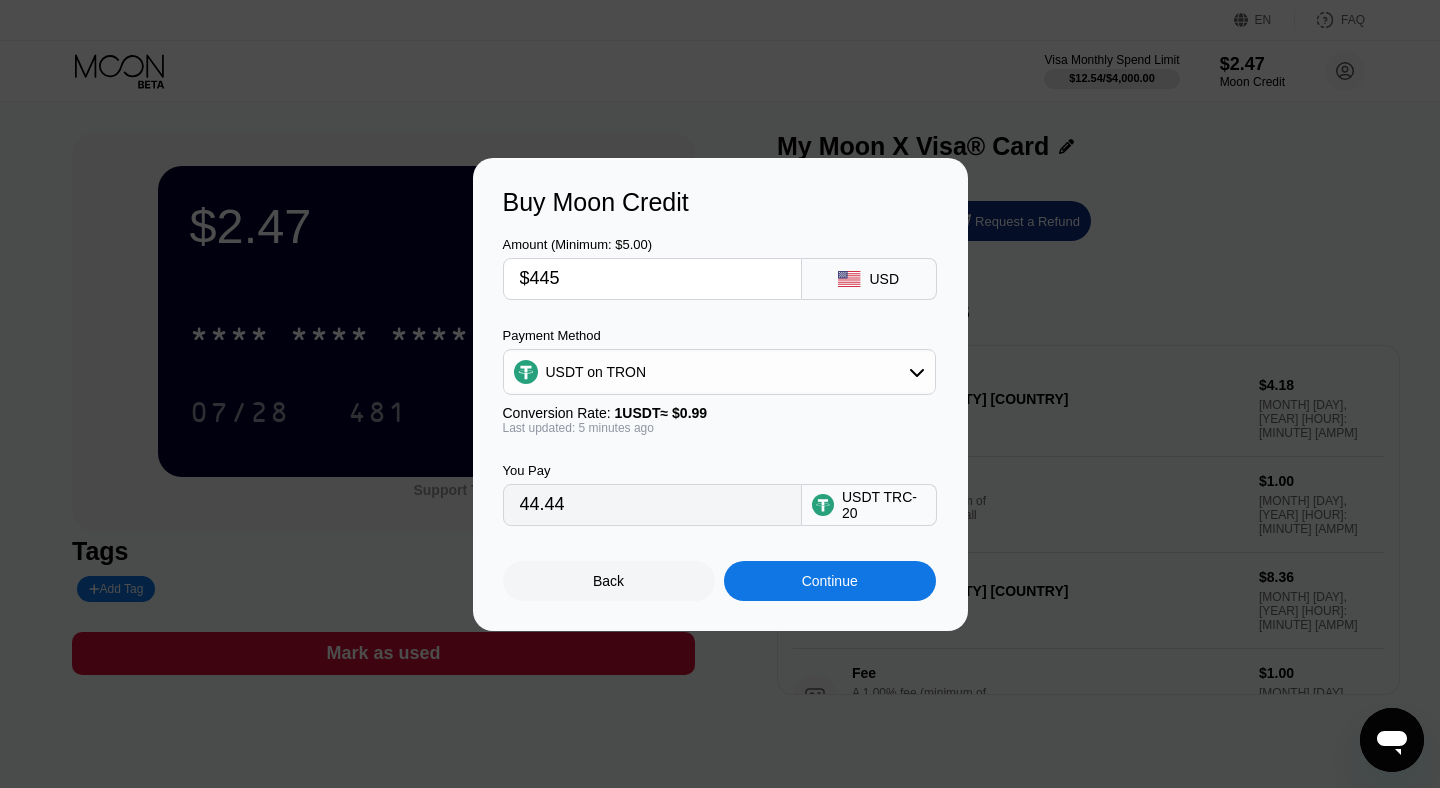 type on "449.49" 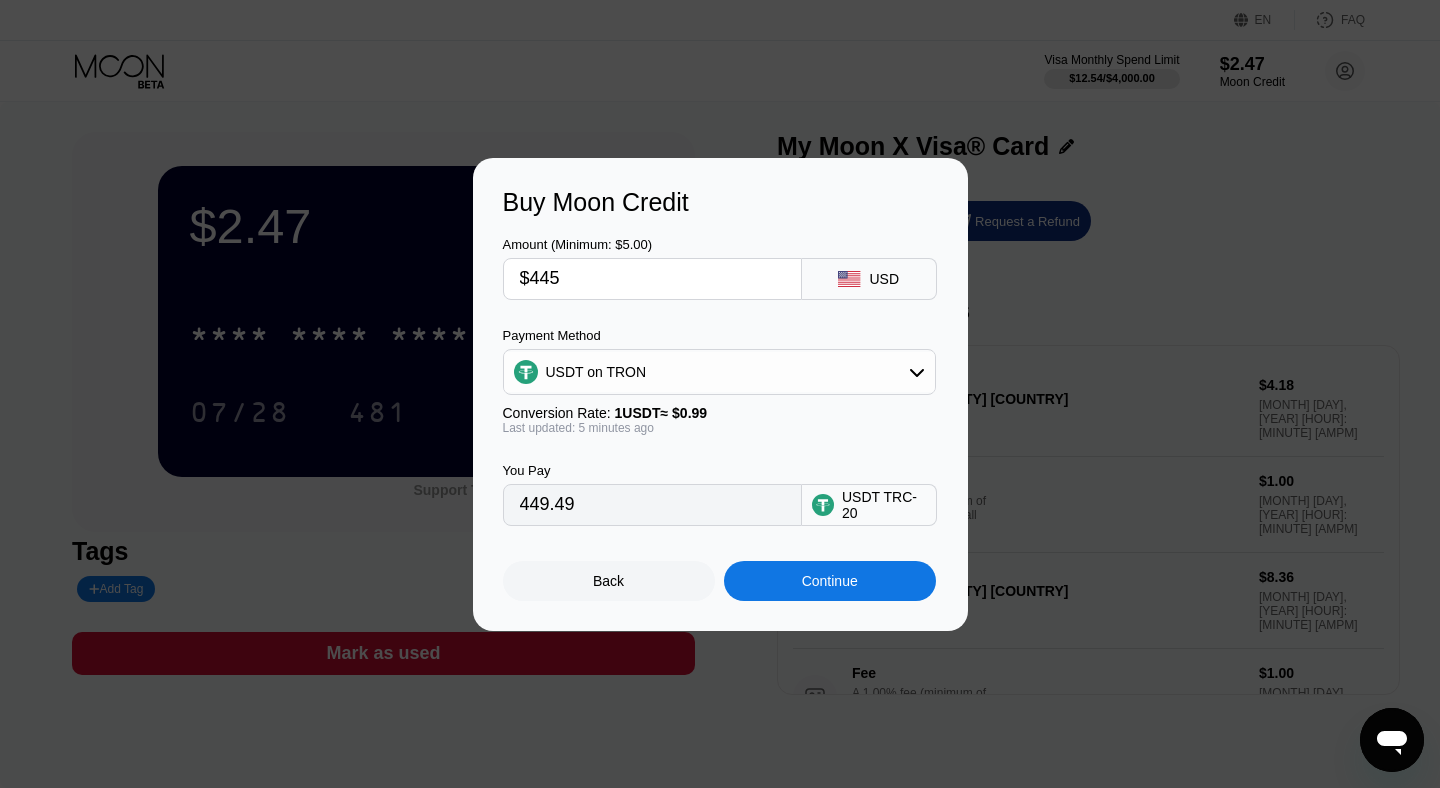 type on "$44" 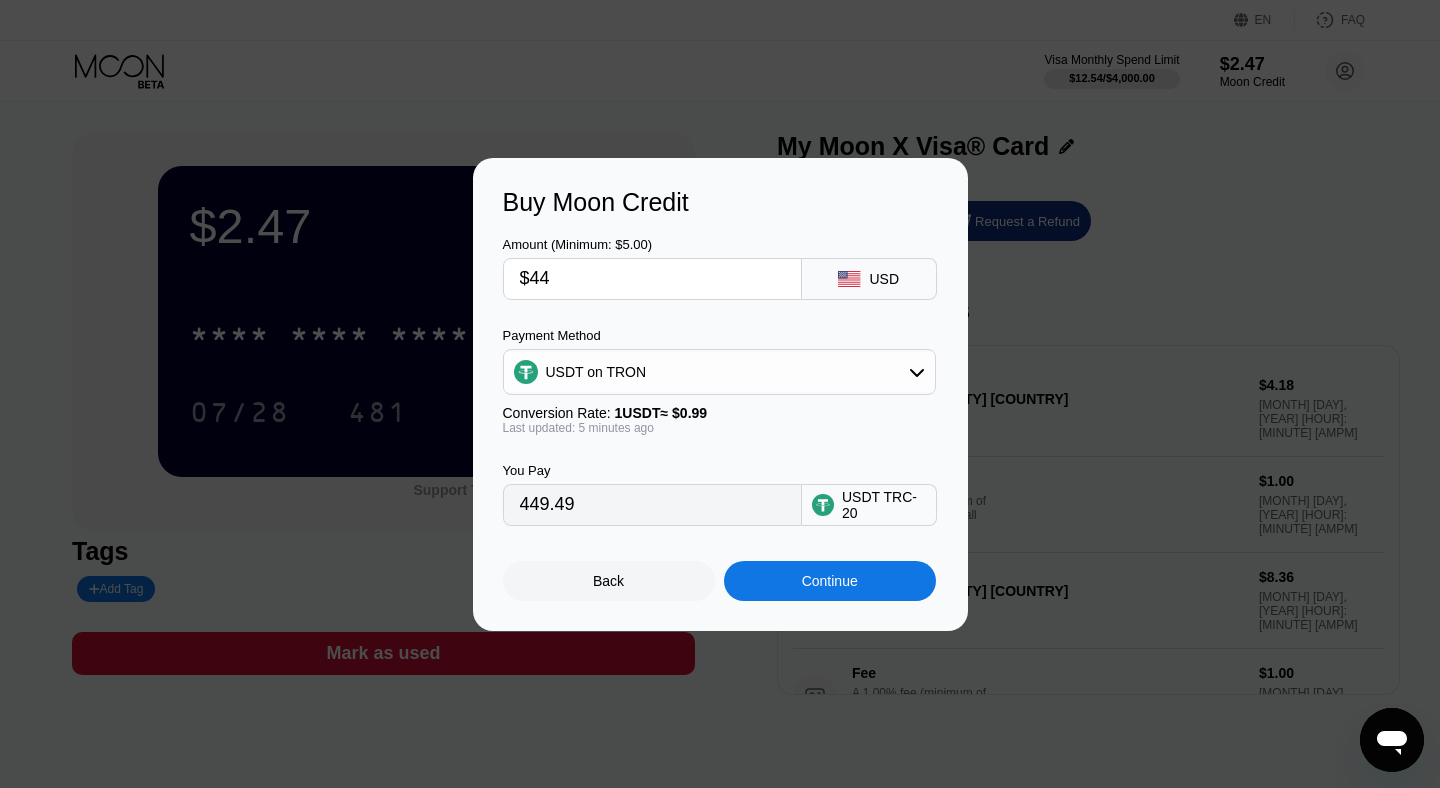 type on "44.44" 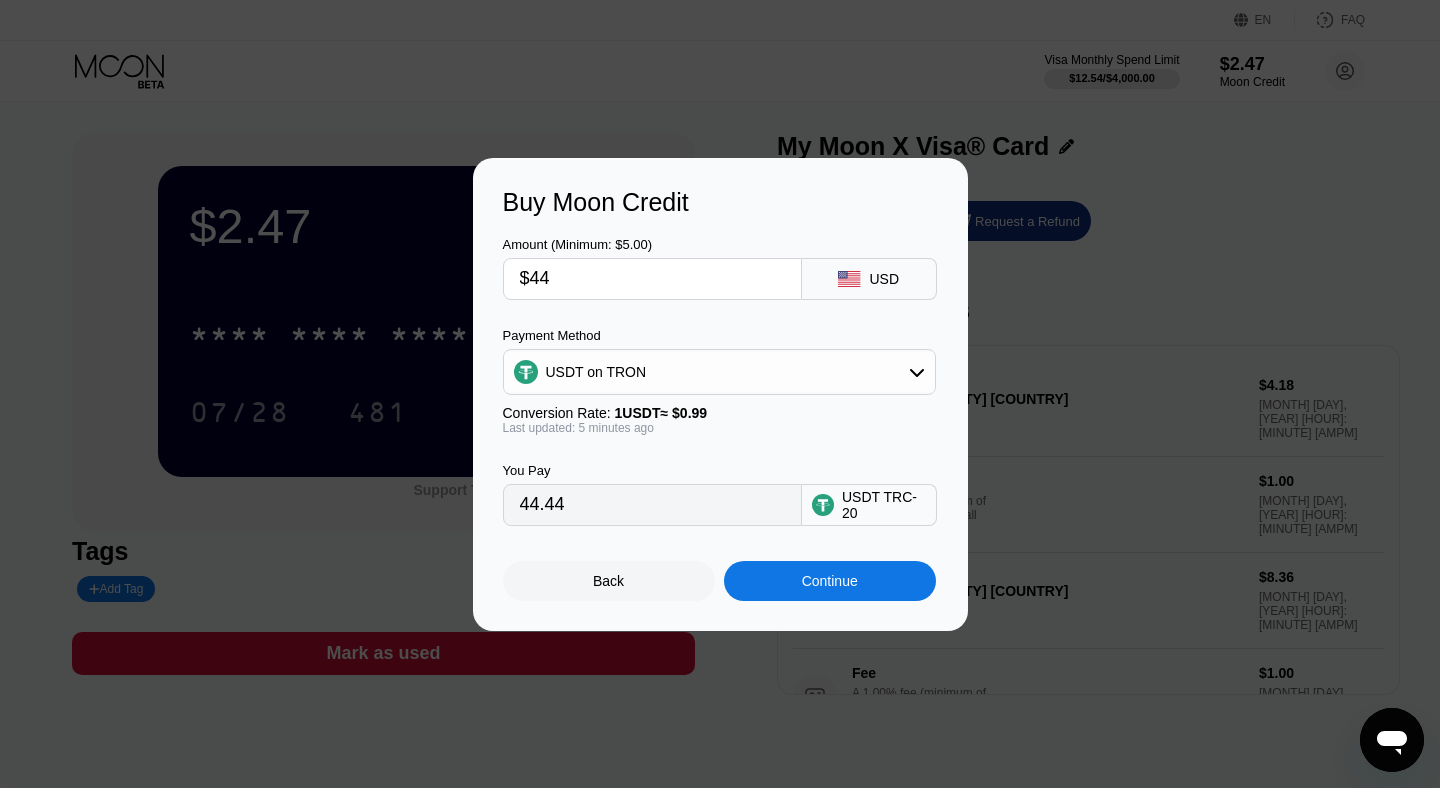 type on "$4" 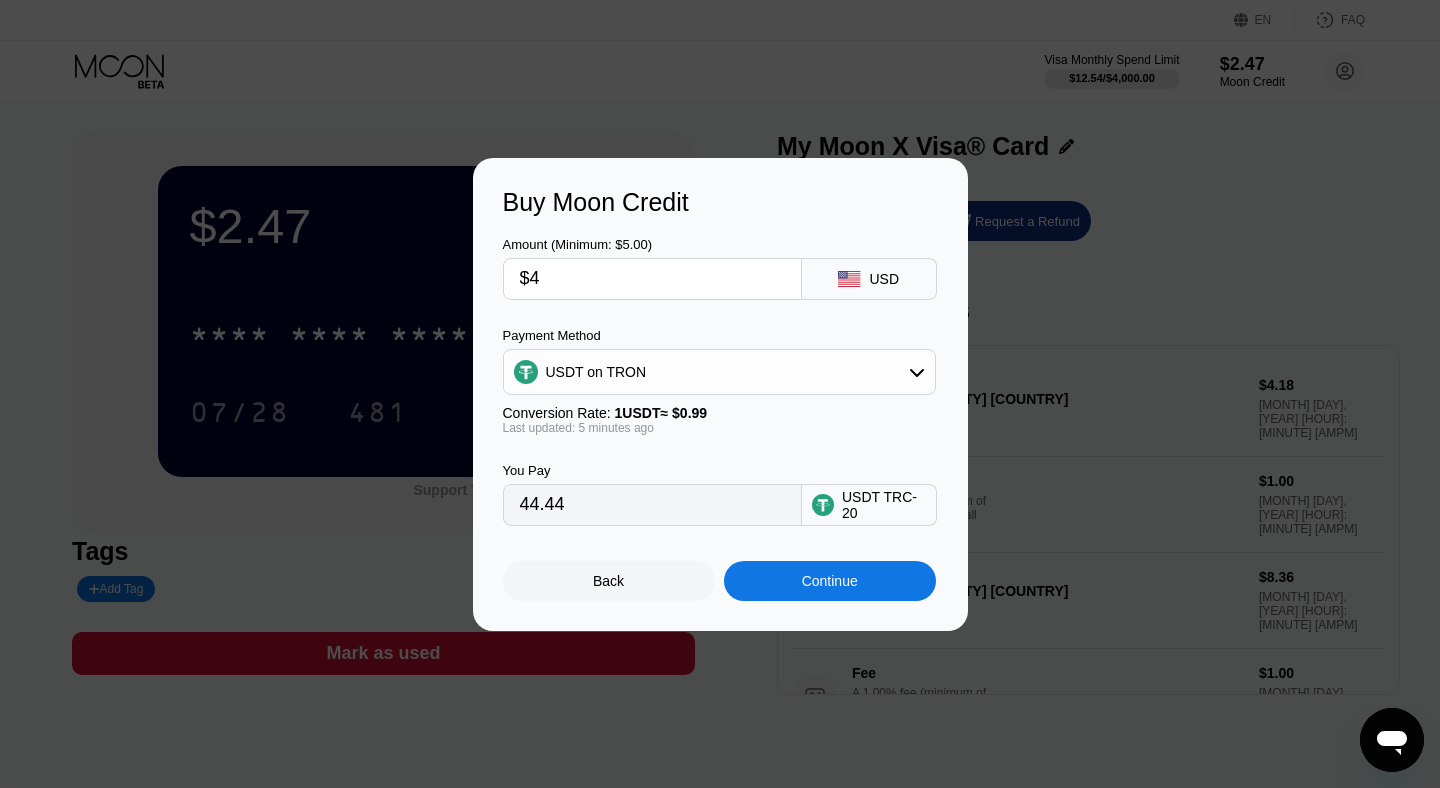 type on "4.04" 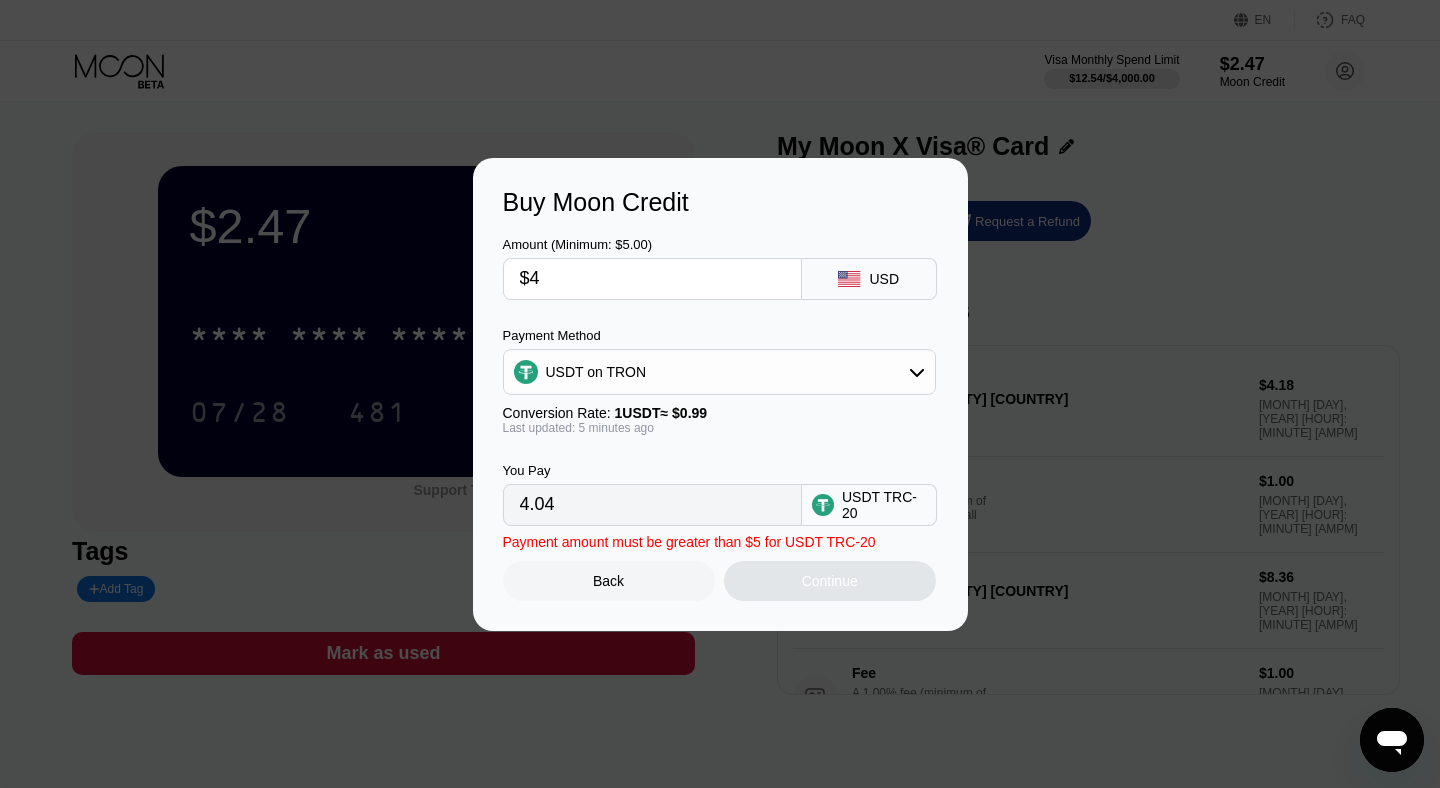 type on "$45" 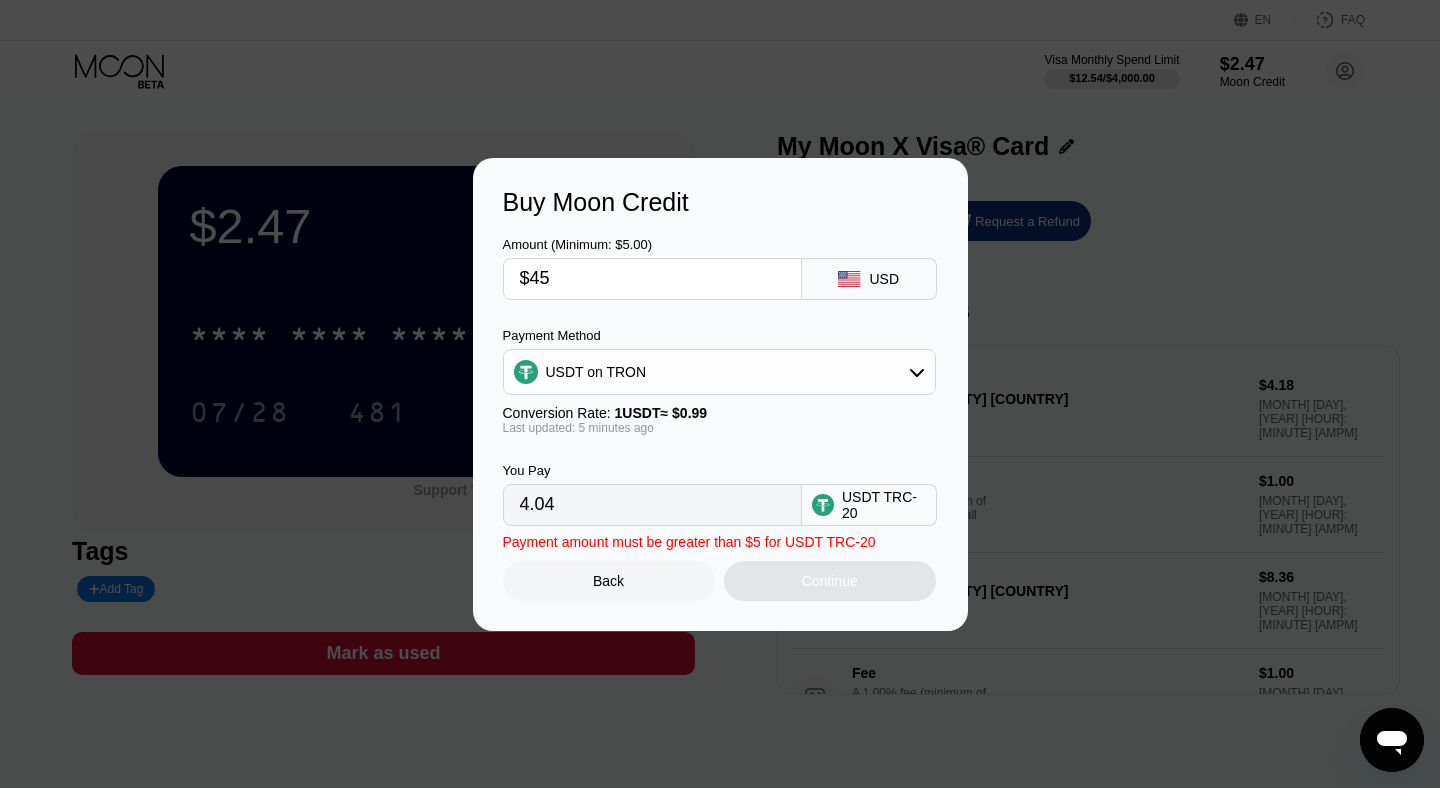 type on "45.45" 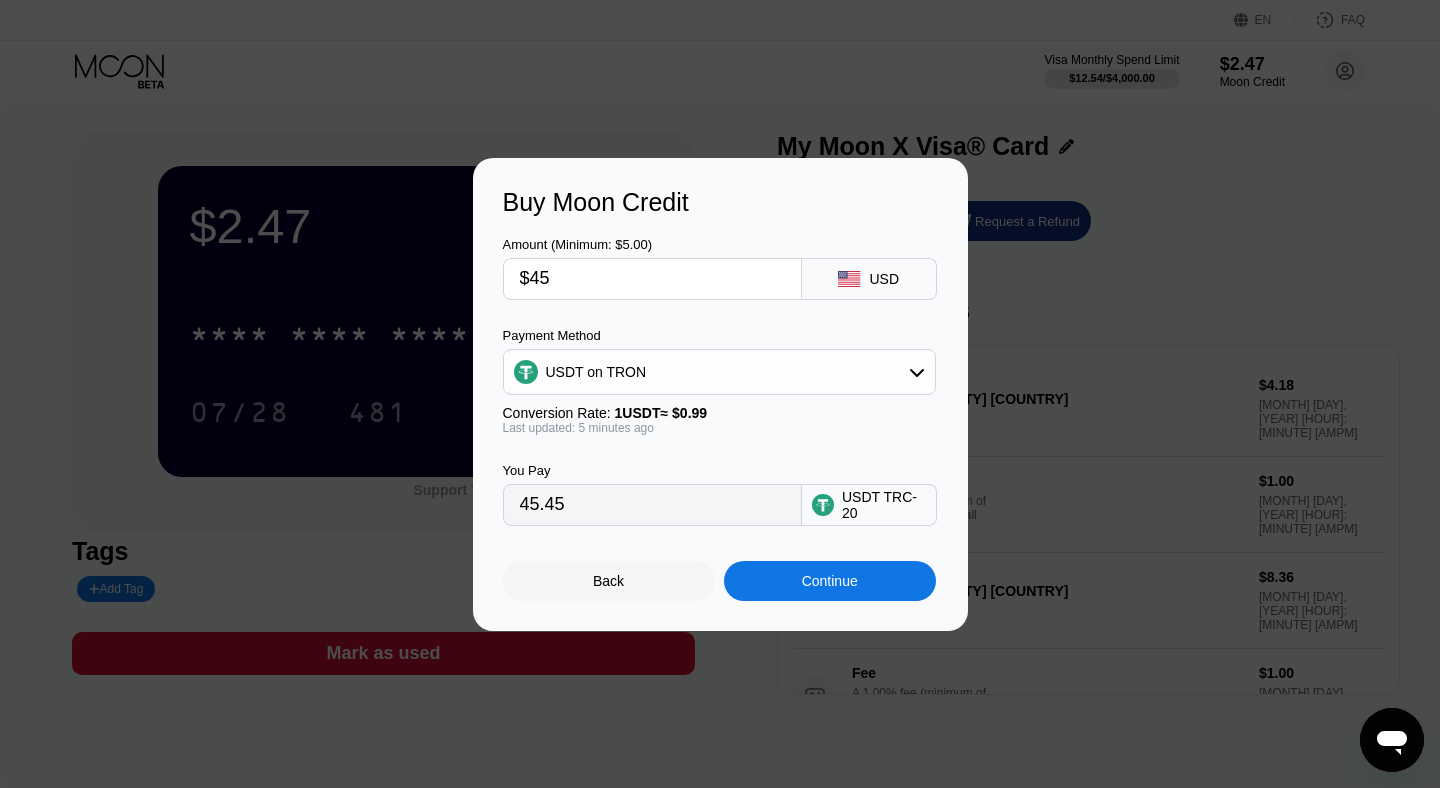 type on "$450" 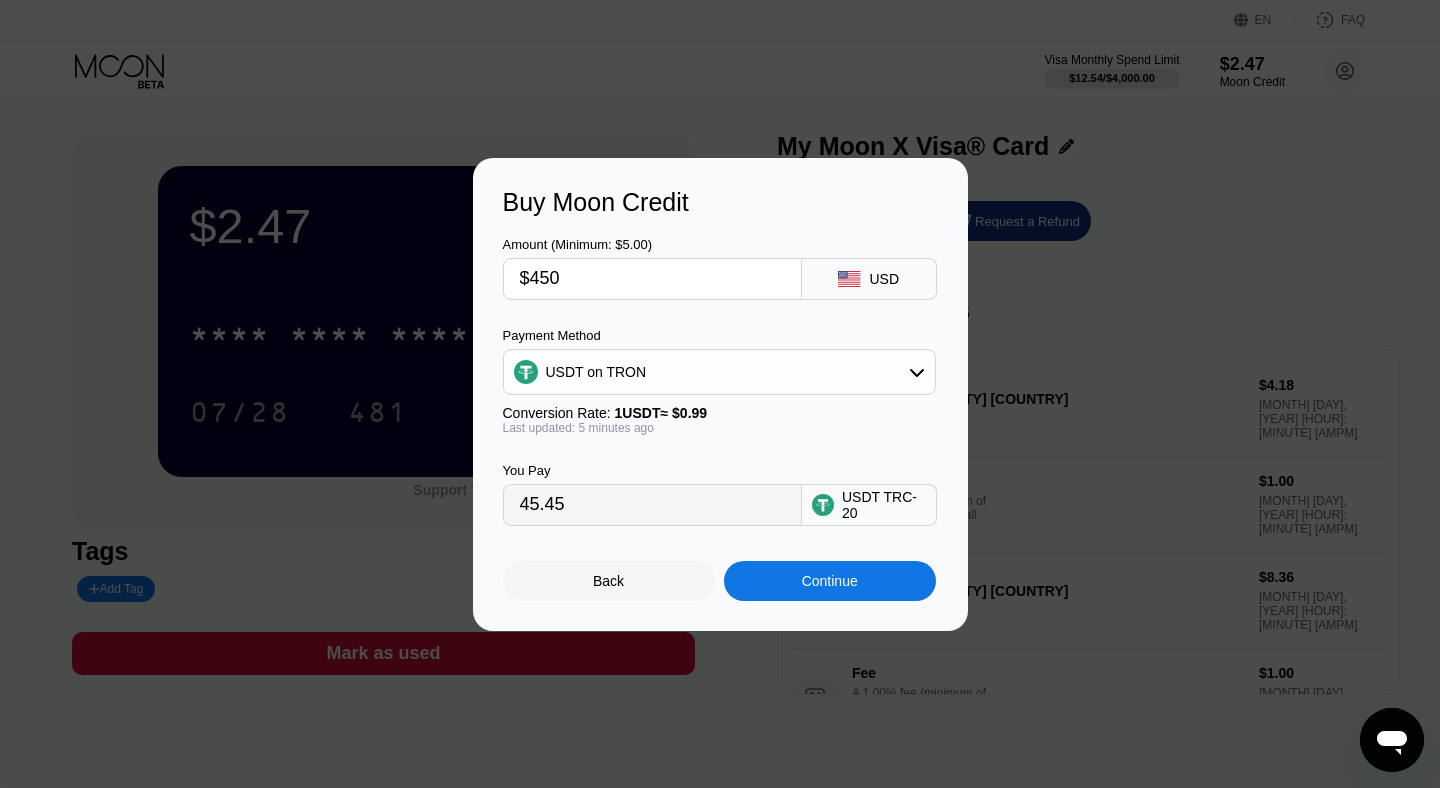 type on "454.55" 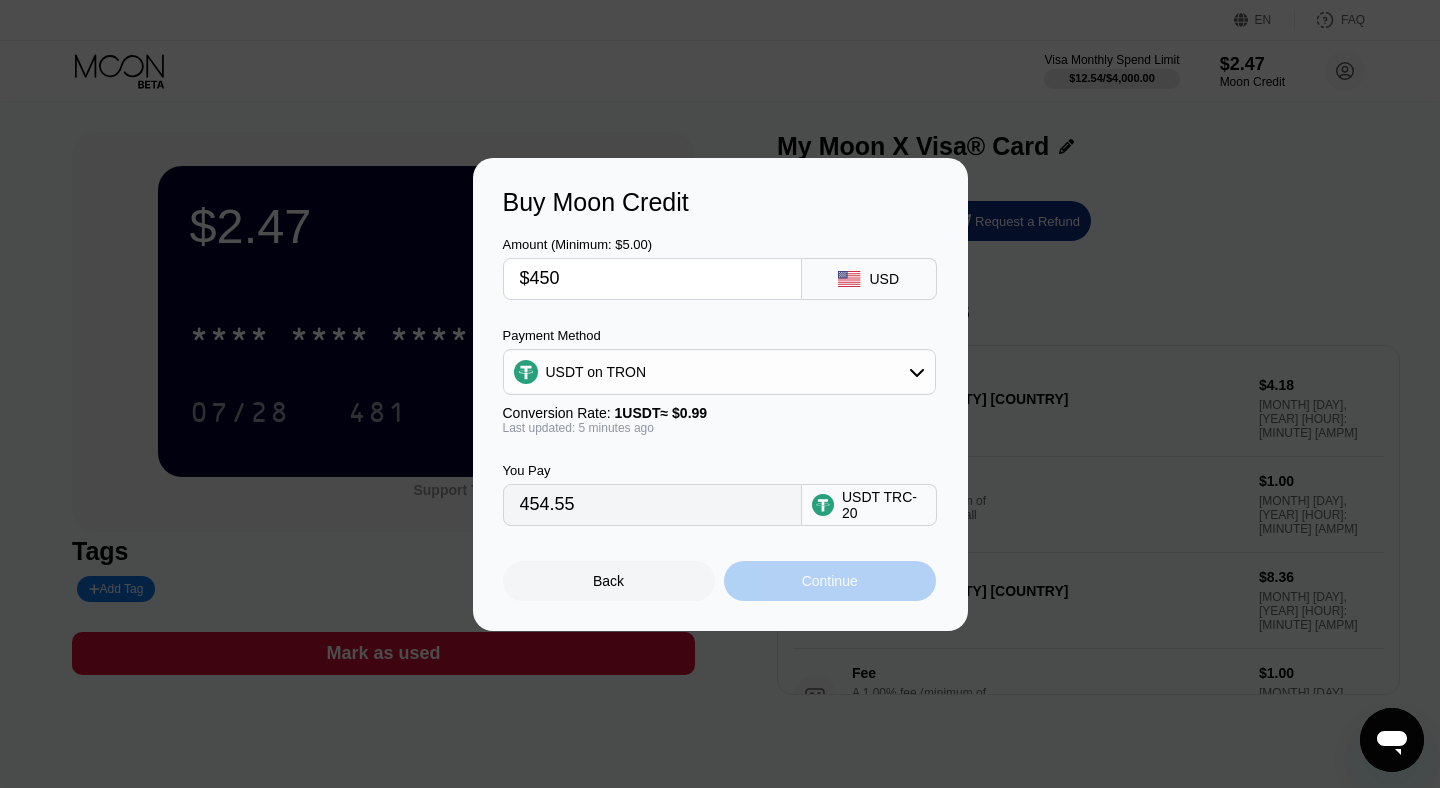 click on "Continue" at bounding box center (830, 581) 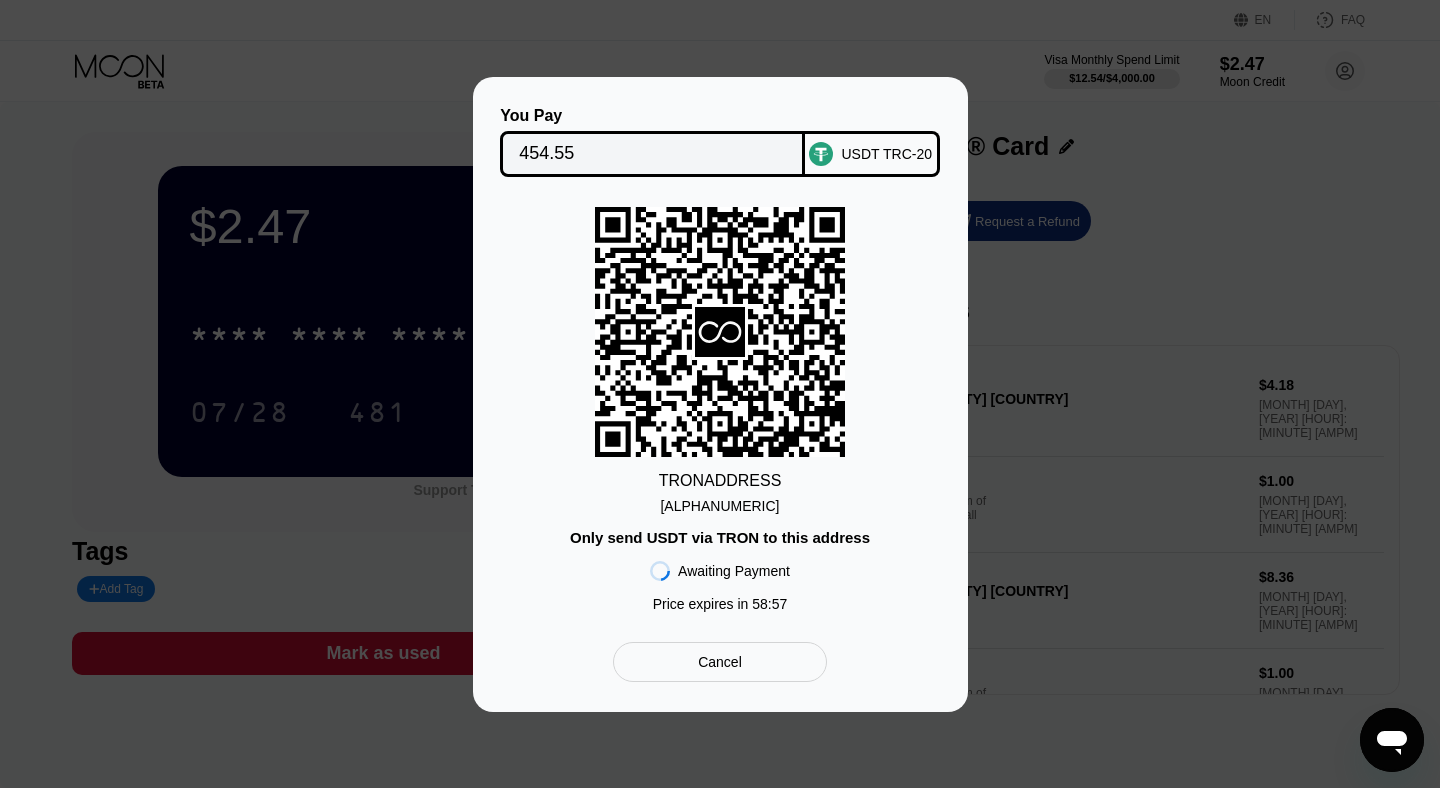 click on "TRON  ADDRESS TWFs6uEgBrKWrdL...C9pPqmMfg1uKRCS Only send USDT via TRON to this address Awaiting Payment Price expires in   58 : 57" at bounding box center (720, 414) 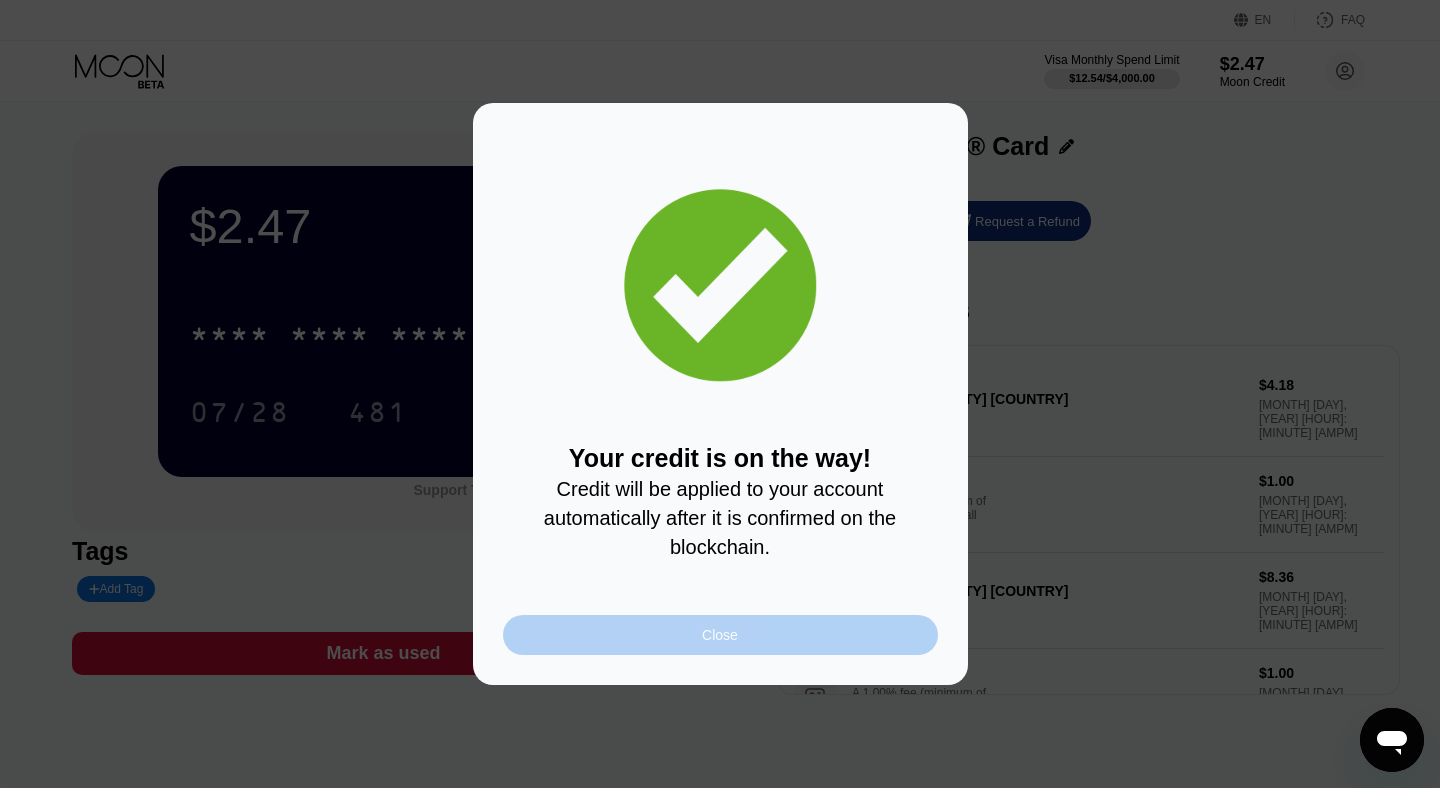 click on "Close" at bounding box center [720, 635] 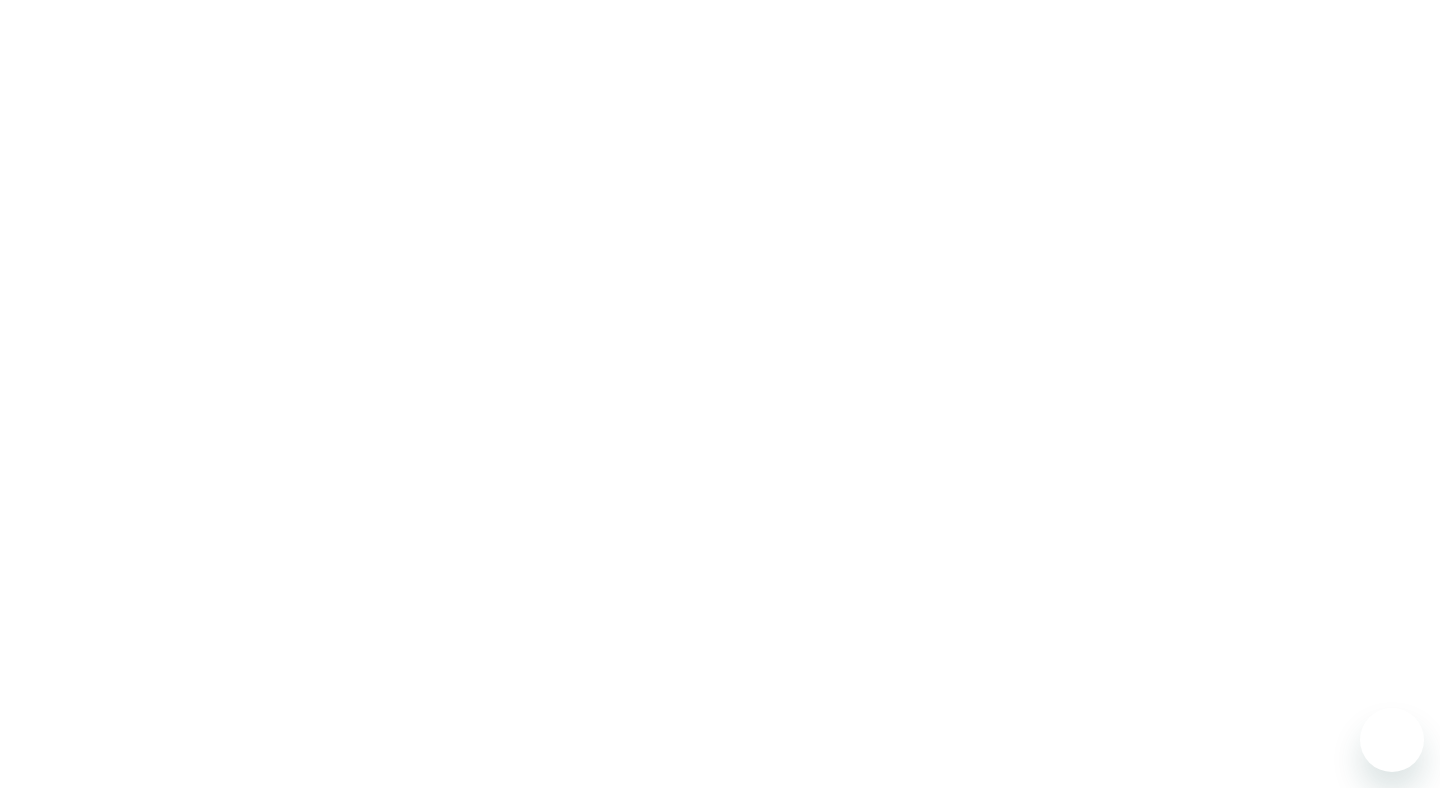 scroll, scrollTop: 0, scrollLeft: 0, axis: both 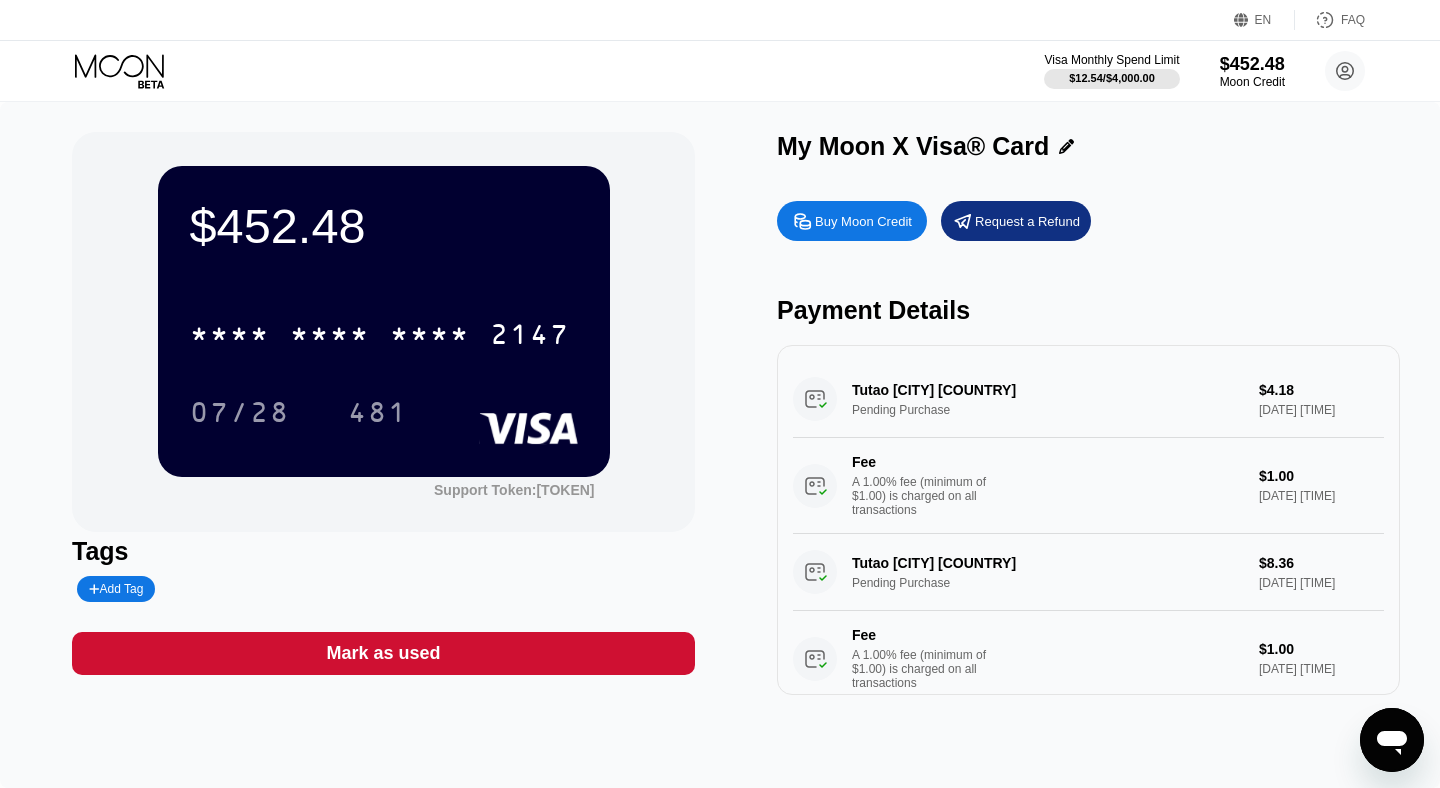 click on "* * * * * * * * * * * * 2147" at bounding box center [384, 328] 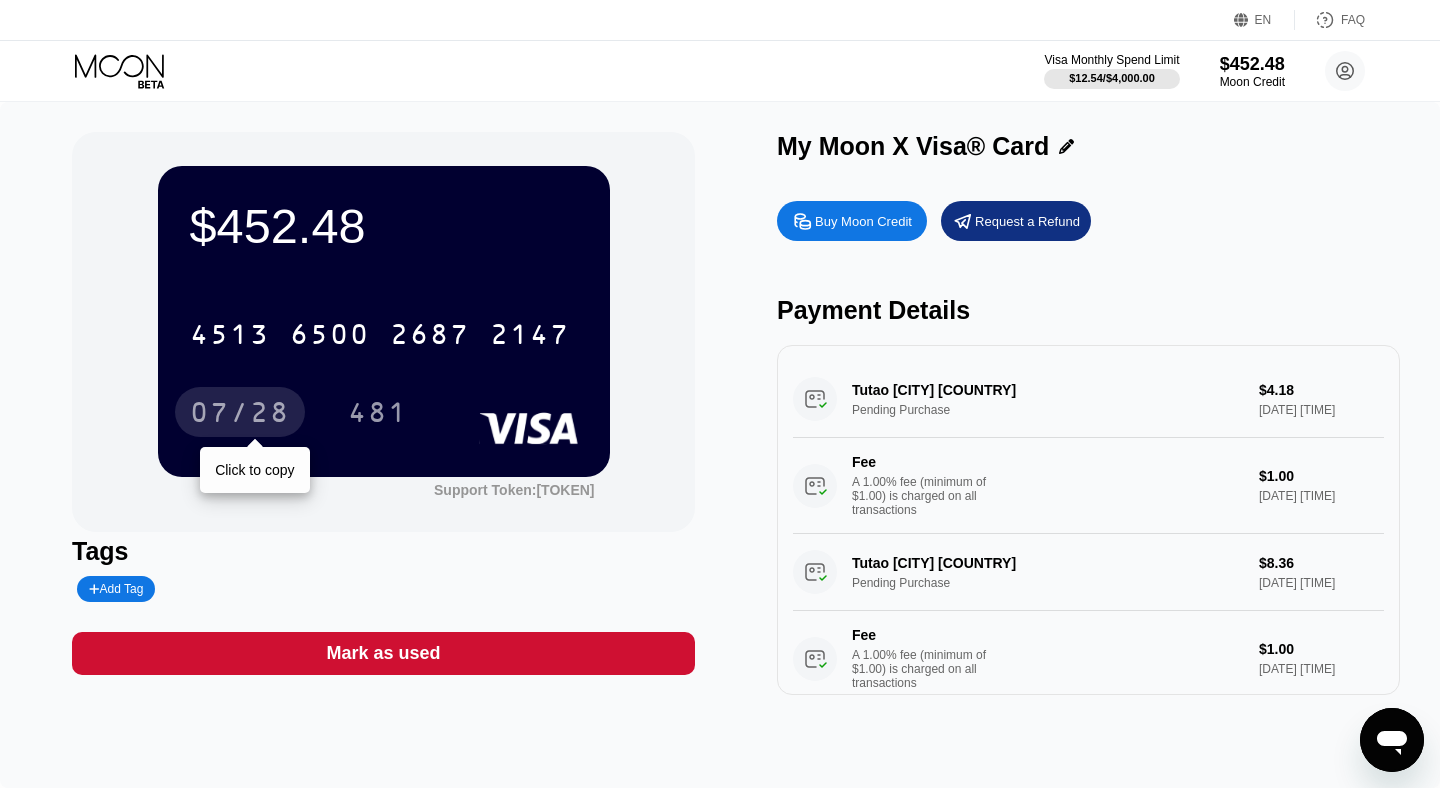 click on "07/28" at bounding box center [240, 415] 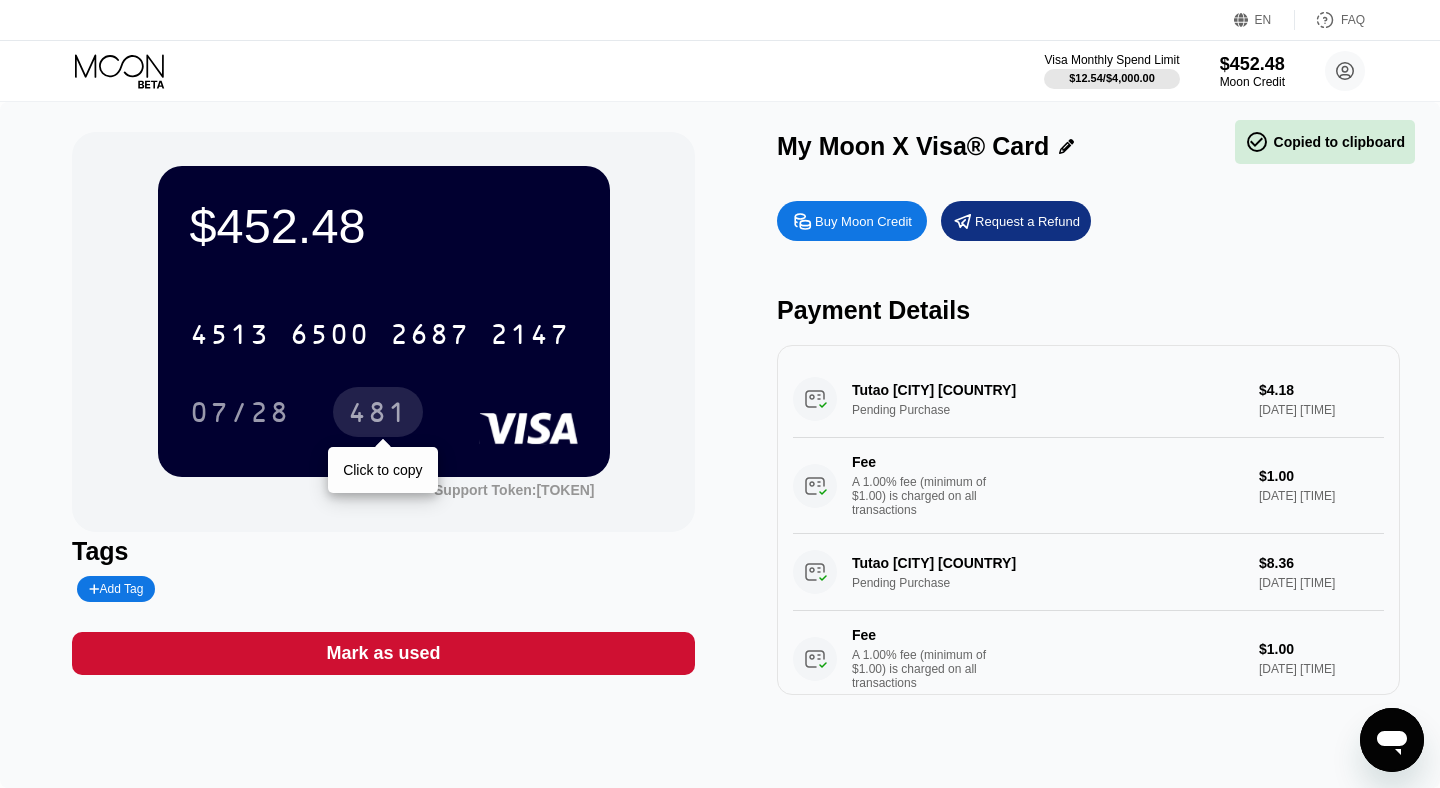 click on "481" at bounding box center [378, 415] 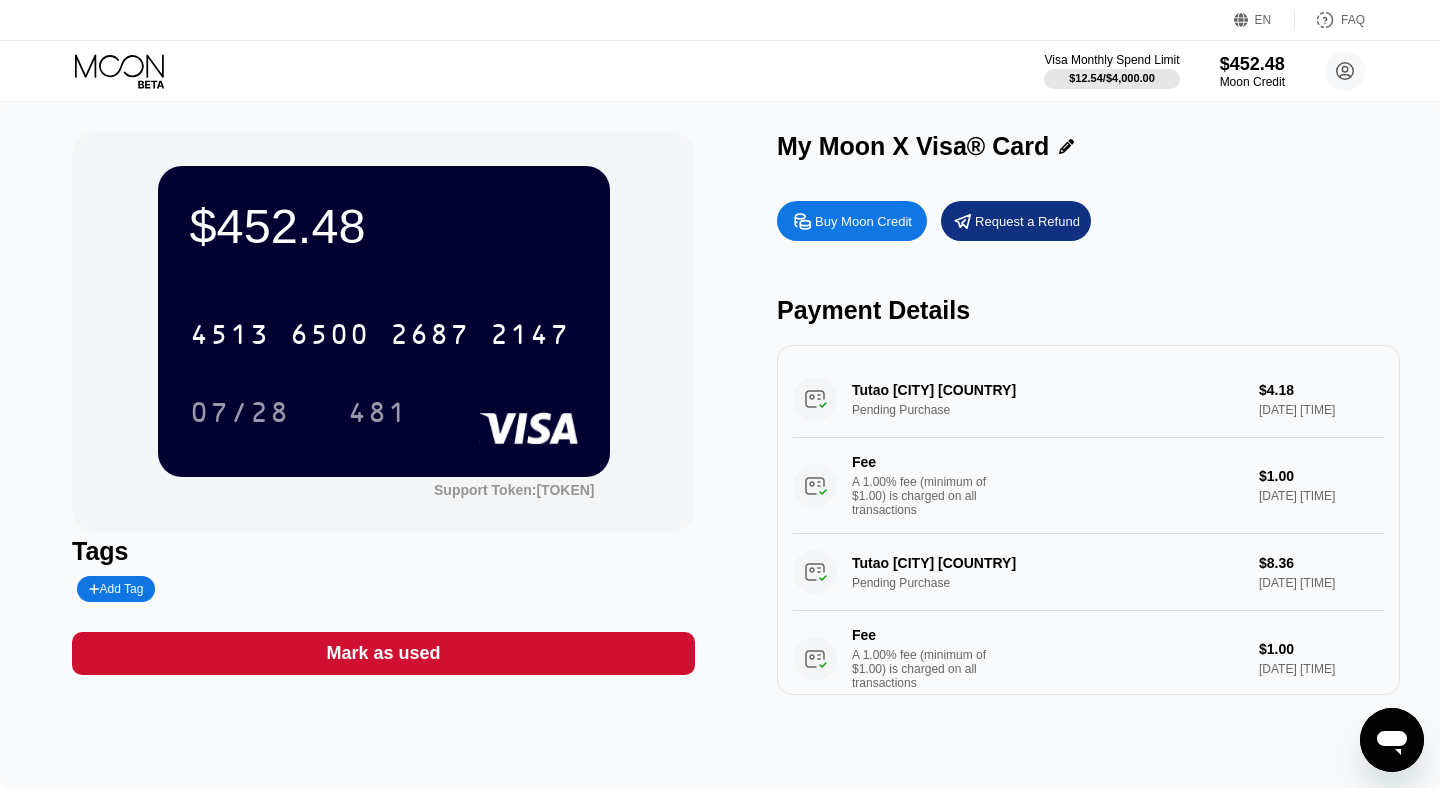 click on "$452.48 4513 6500 2687 2147 07/28 481 Support Token:  c7b4a05e41 Tags  Add Tag Mark as used My Moon X Visa® Card Buy Moon Credit Request a Refund Payment Details Tutao                    Hannover     DE Pending Purchase $4.18 Aug 05, 2025 5:37 PM Fee A 1.00% fee (minimum of $1.00) is charged on all transactions $1.00 Aug 05, 2025 5:37 PM Tutao                    Hannover     DE Pending Purchase $8.36 Aug 05, 2025 5:35 PM Fee A 1.00% fee (minimum of $1.00) is charged on all transactions $1.00 Aug 05, 2025 5:35 PM" at bounding box center [720, 413] 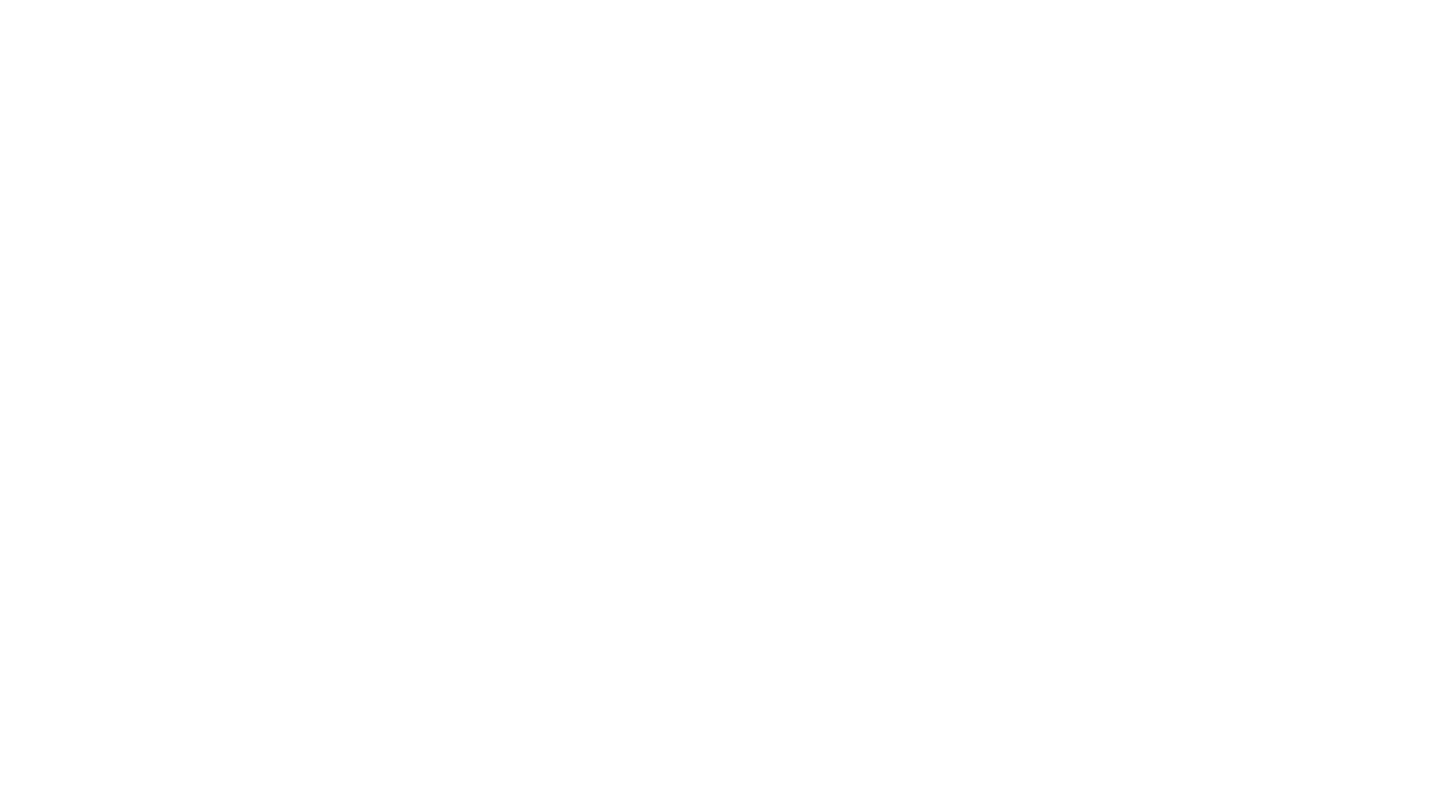 scroll, scrollTop: 0, scrollLeft: 0, axis: both 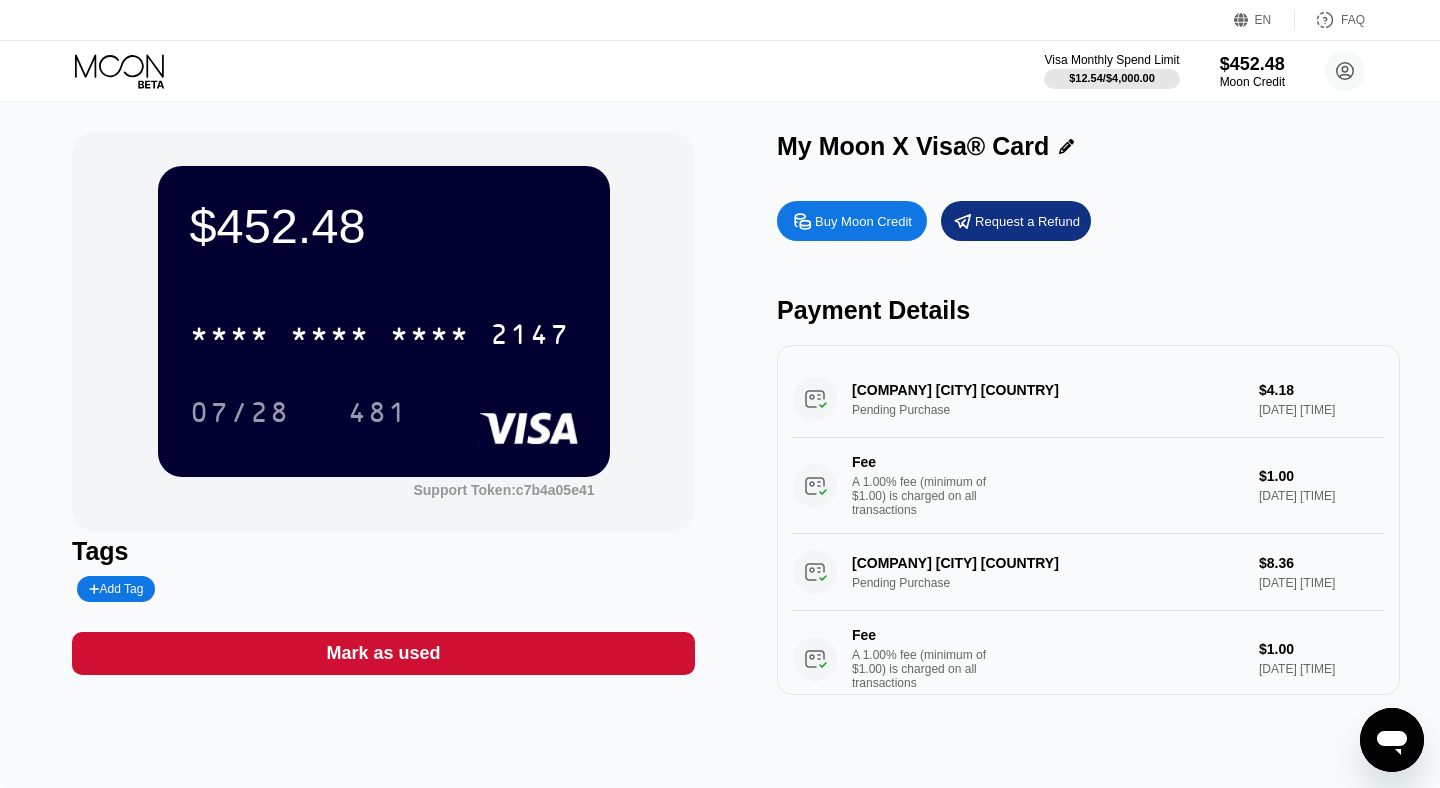 click on "My Moon X Visa® Card" at bounding box center (913, 146) 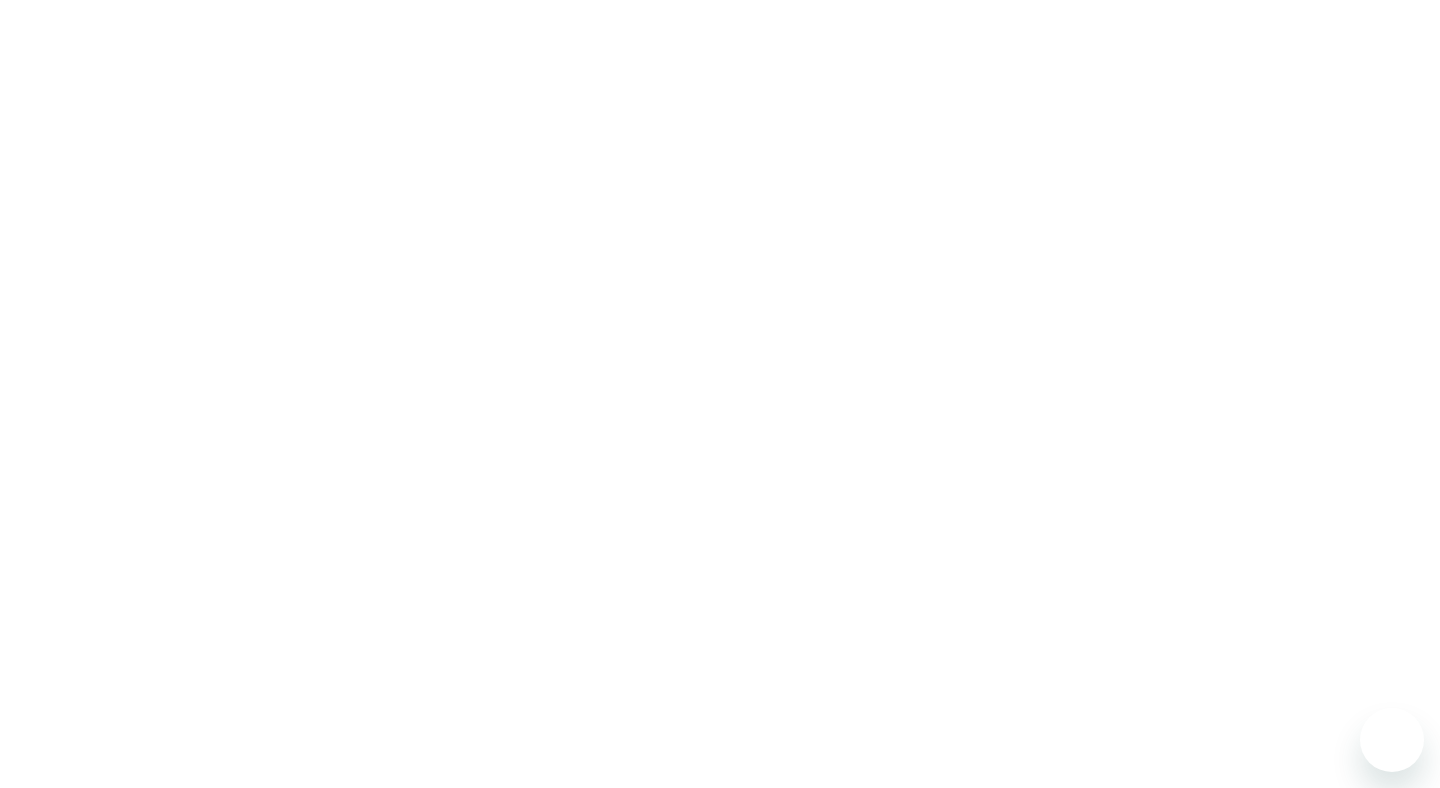 scroll, scrollTop: 0, scrollLeft: 0, axis: both 